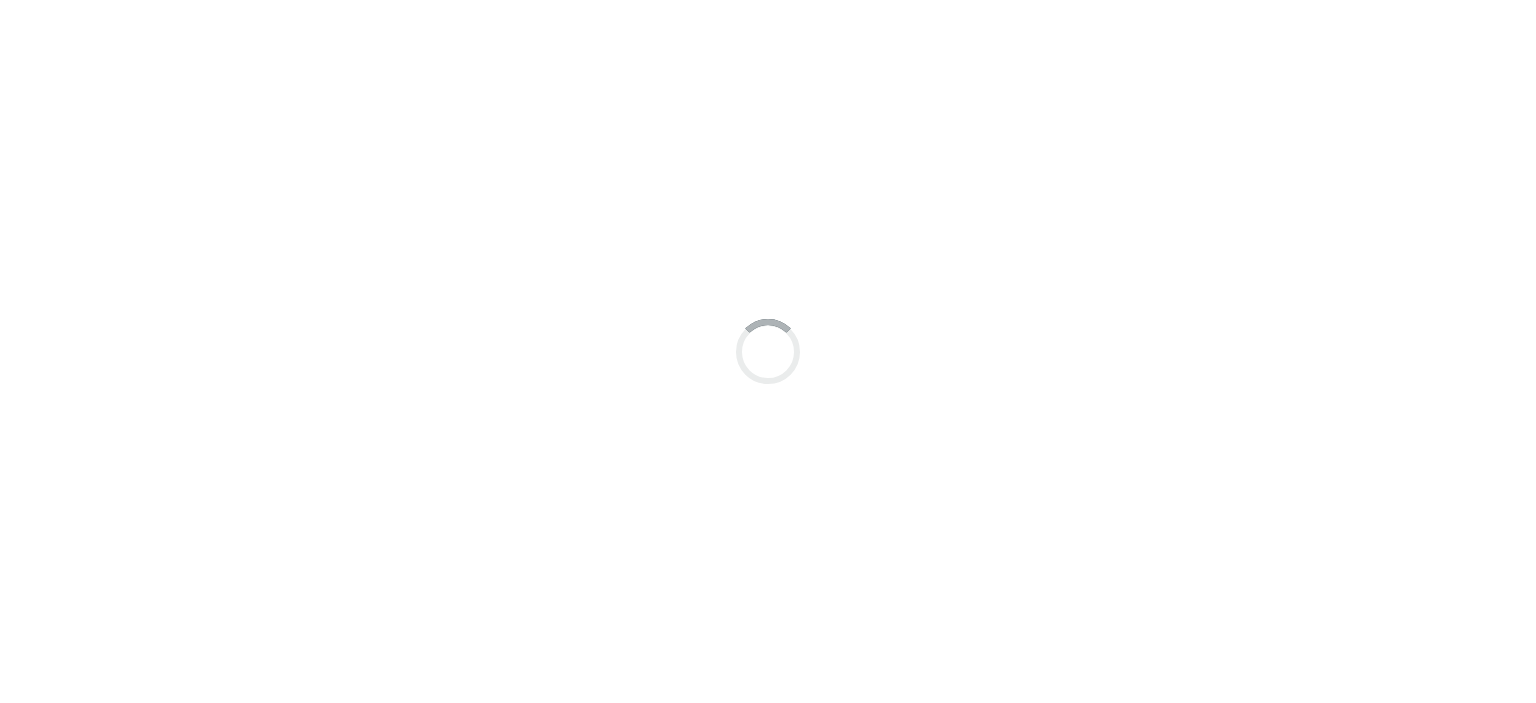 scroll, scrollTop: 0, scrollLeft: 0, axis: both 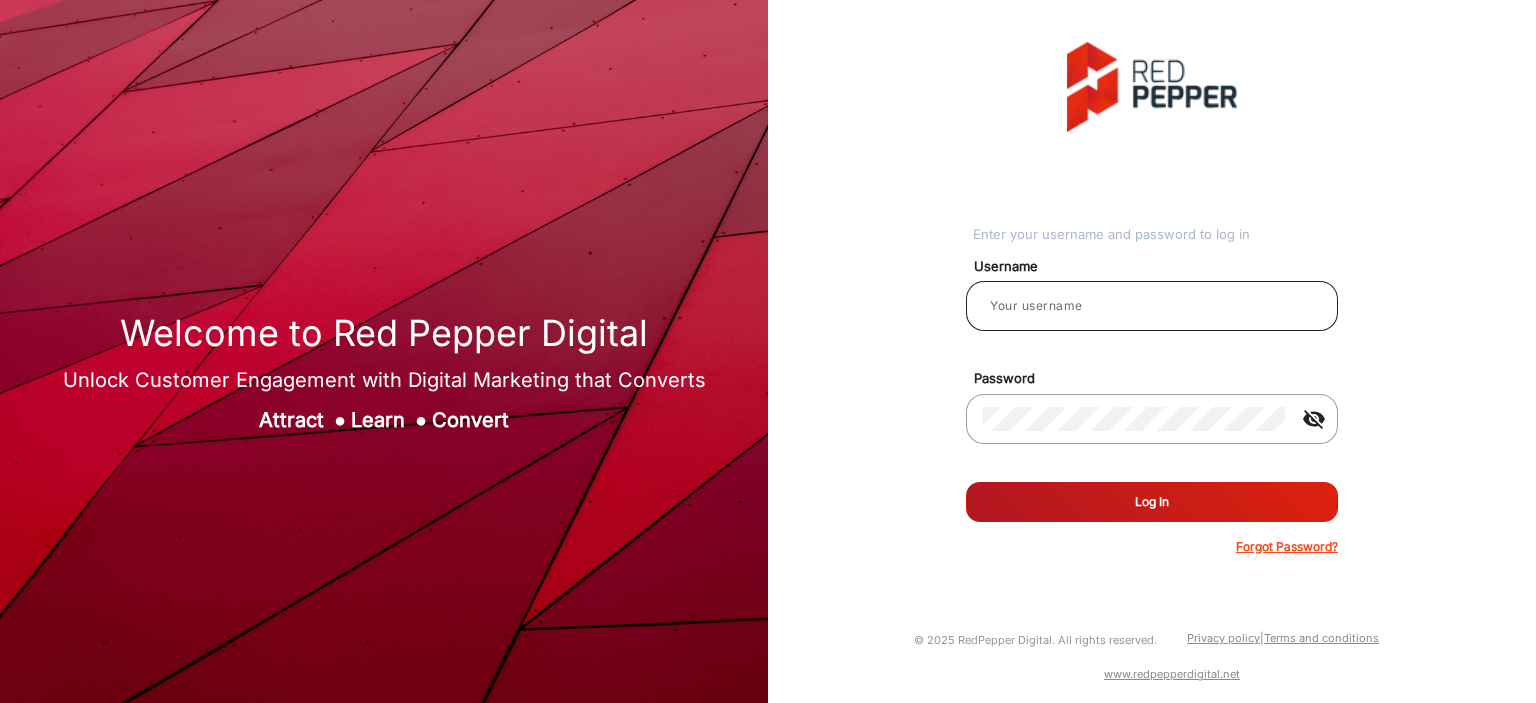 click 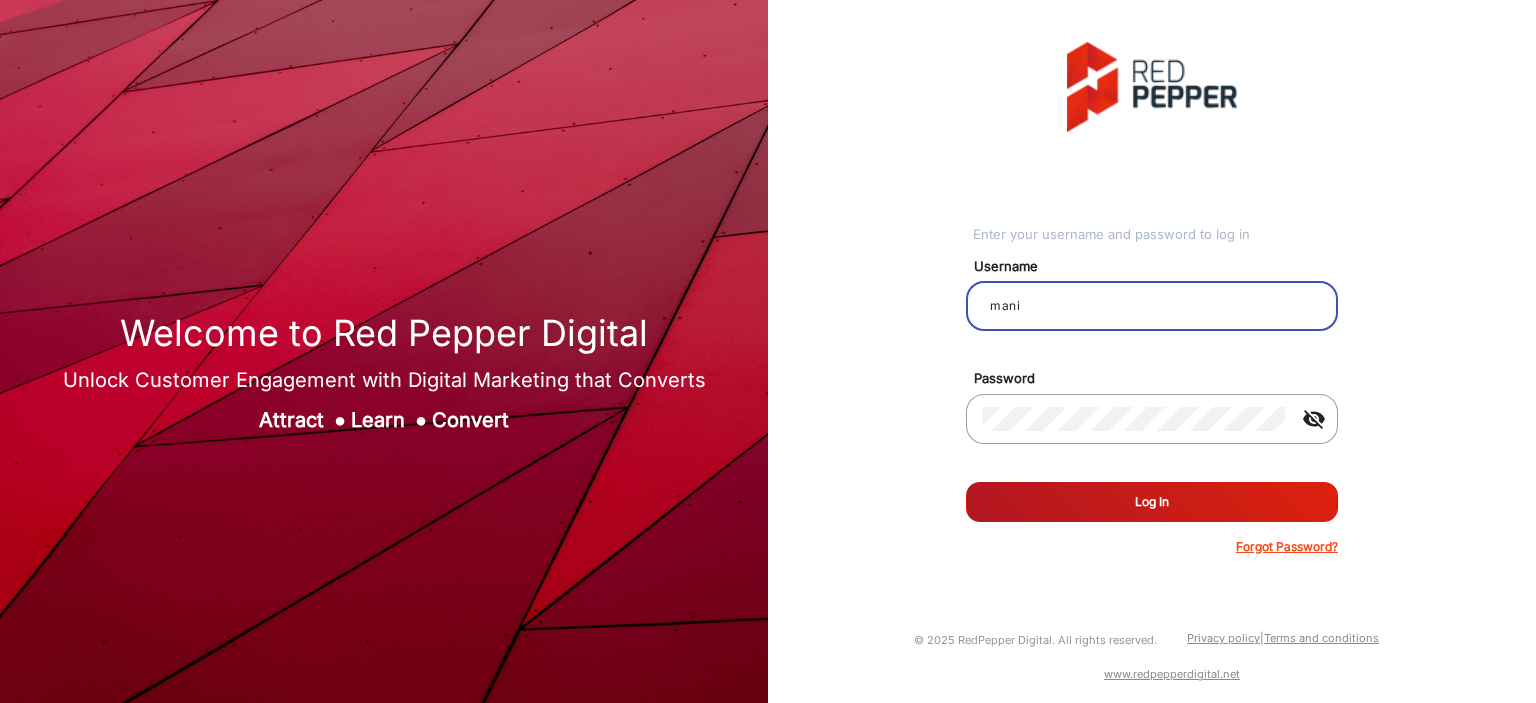 type on "mani" 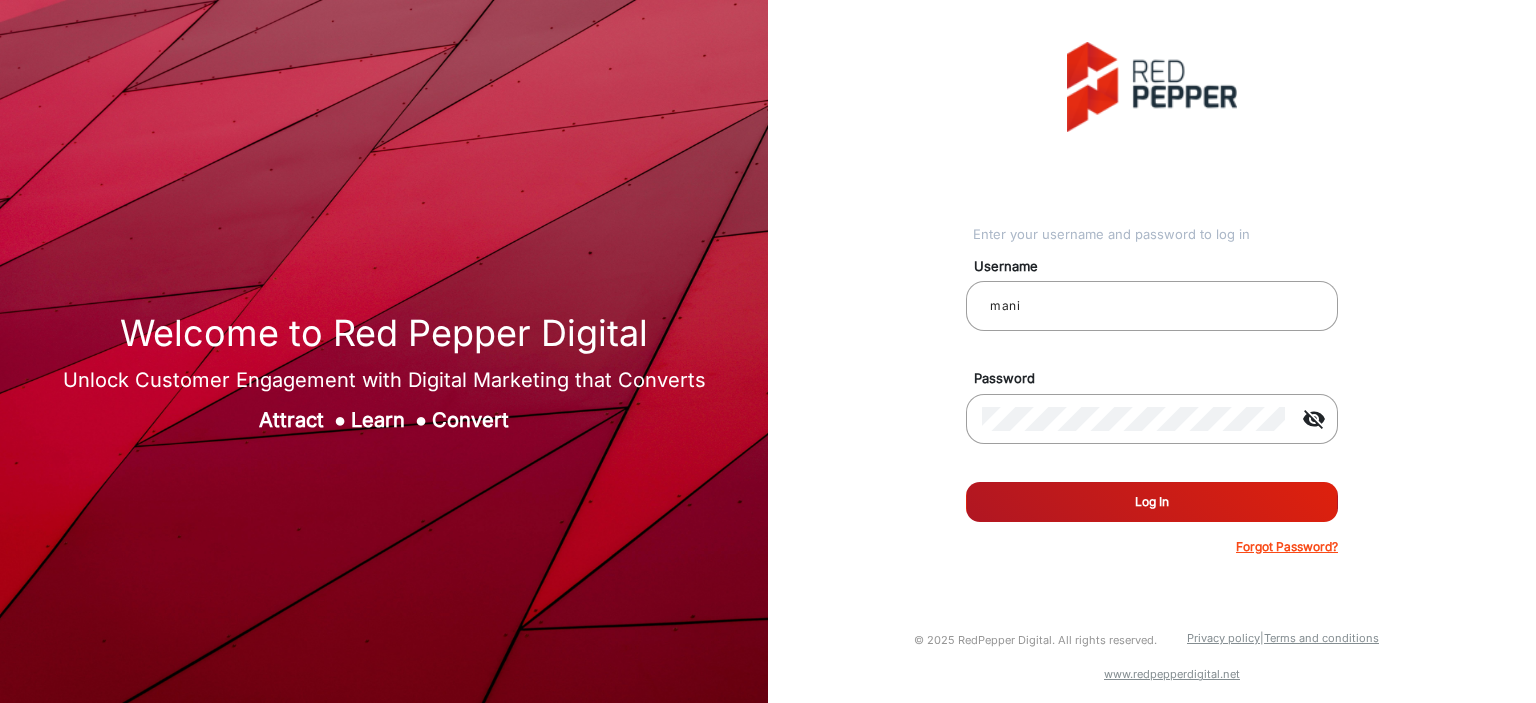click on "Log In" 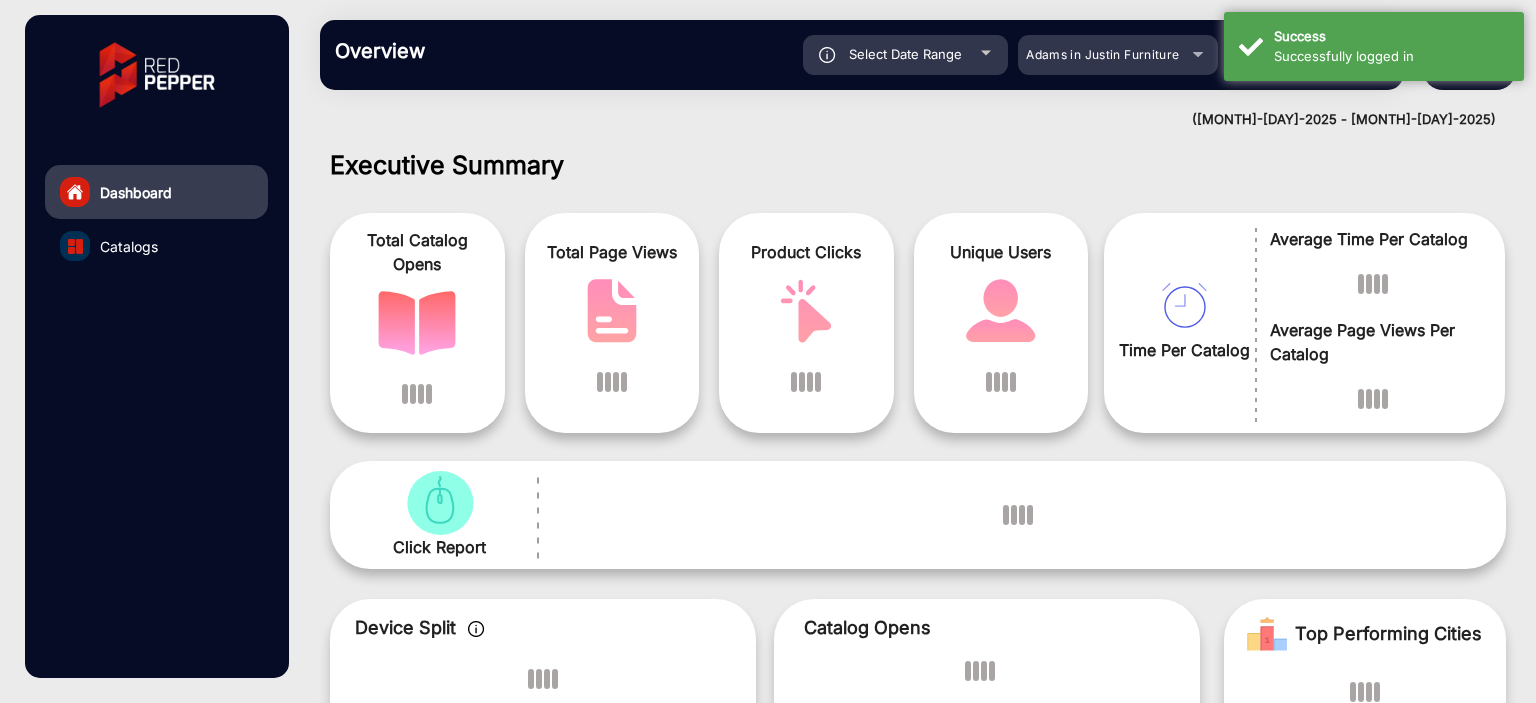 scroll, scrollTop: 15, scrollLeft: 0, axis: vertical 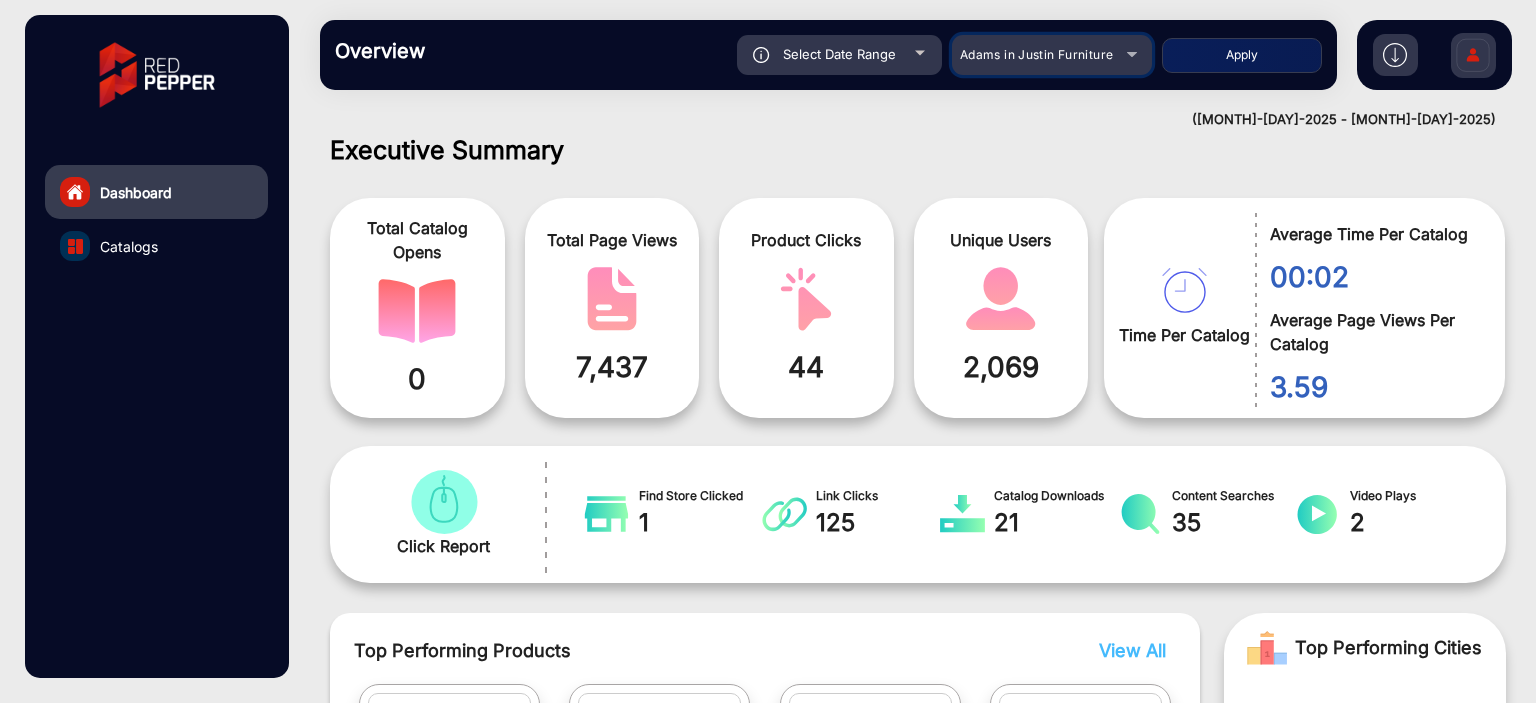 click on "Adams in Justin Furniture" at bounding box center (1052, 55) 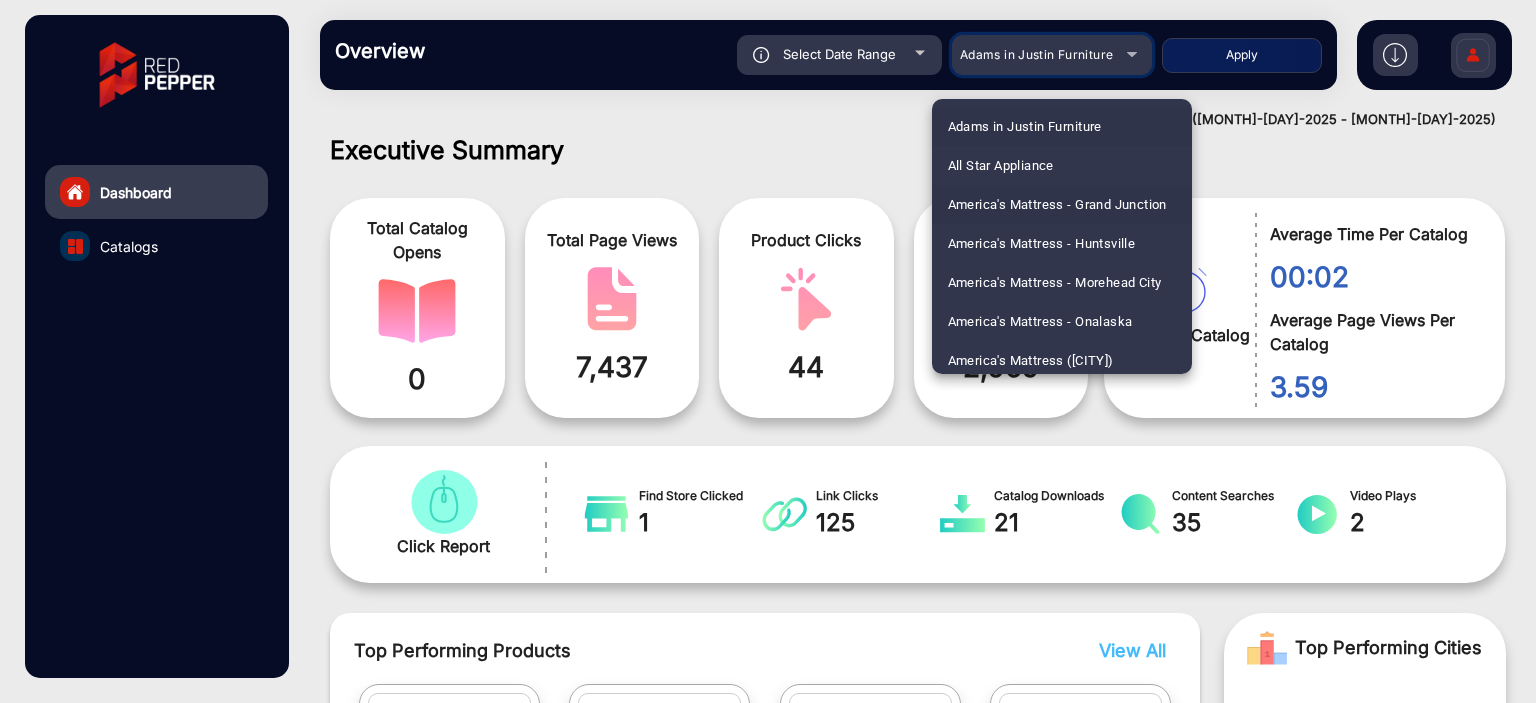 scroll, scrollTop: 2190, scrollLeft: 0, axis: vertical 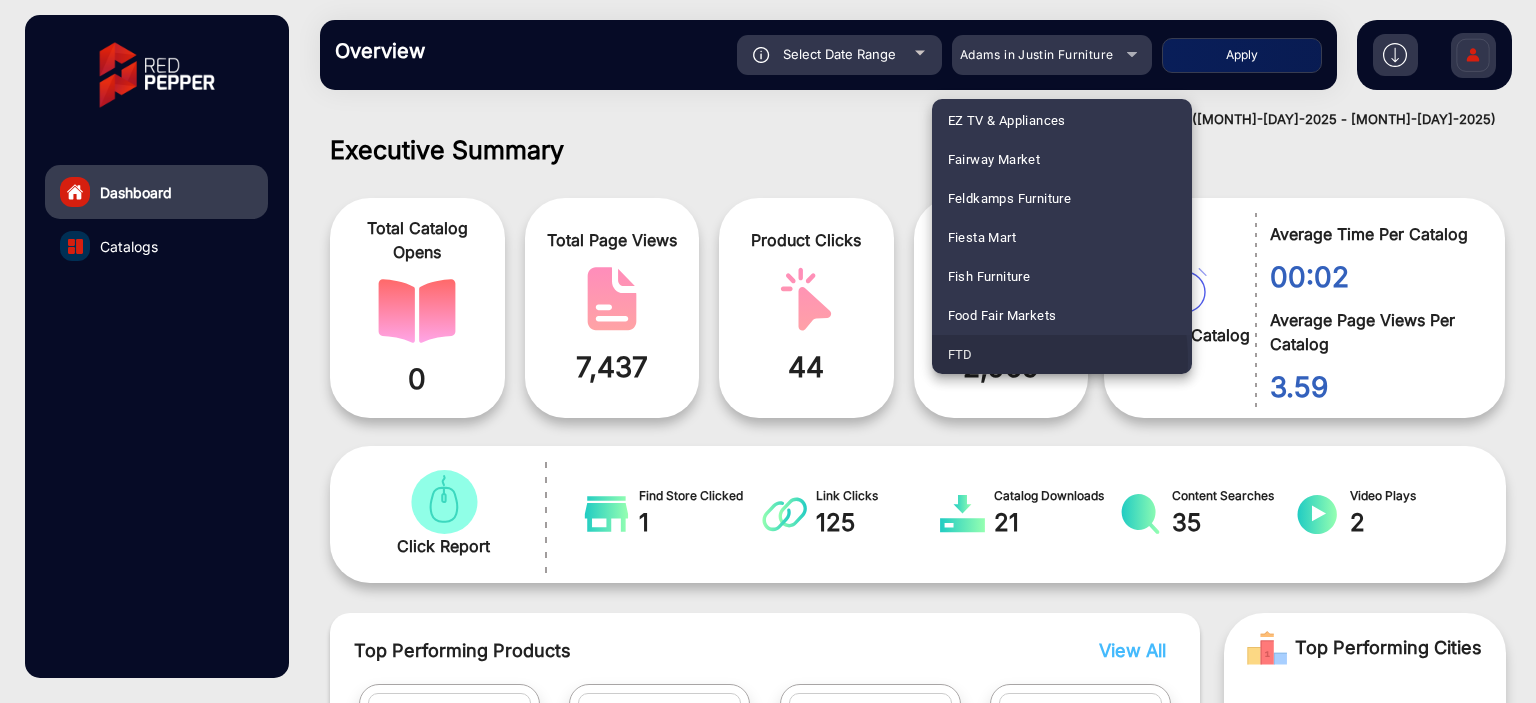 click on "FTD" at bounding box center [1062, 354] 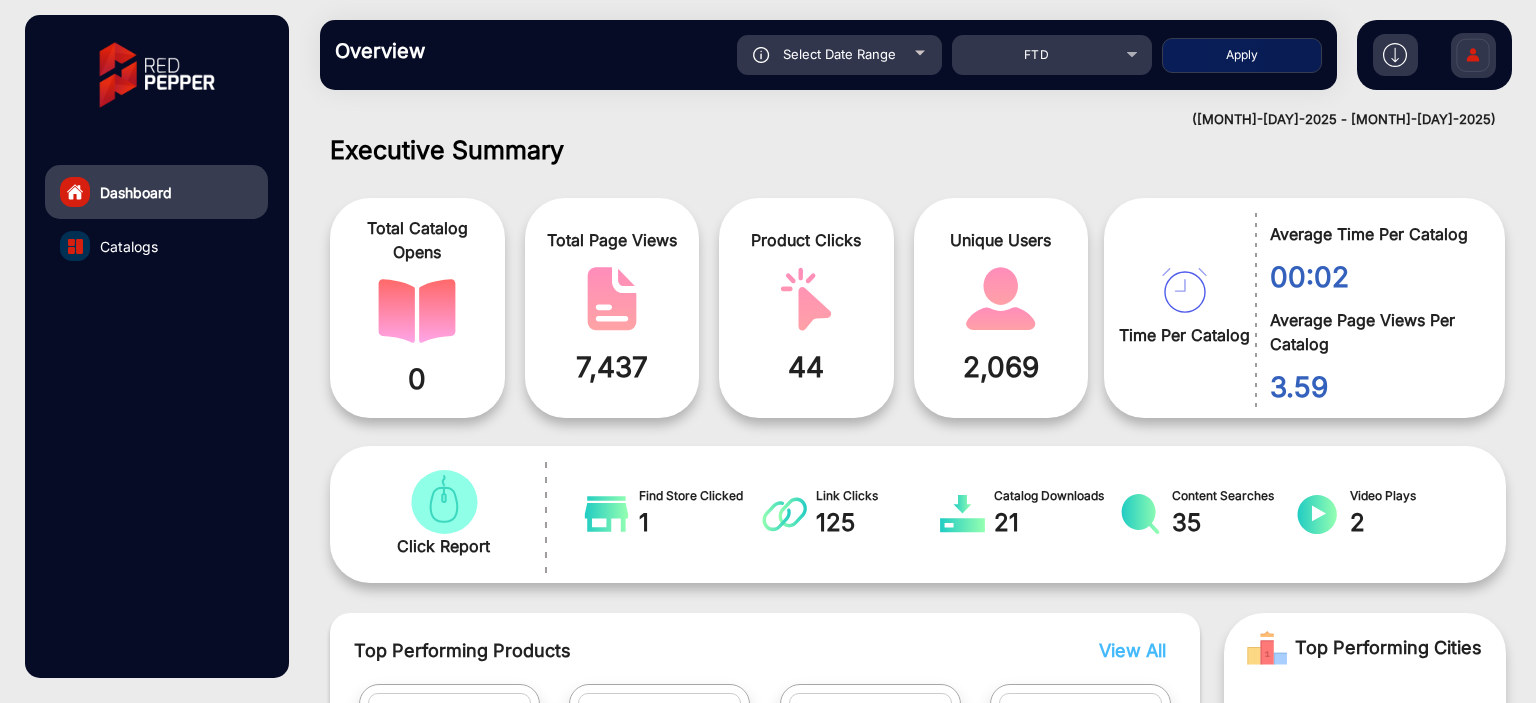 click on "Apply" 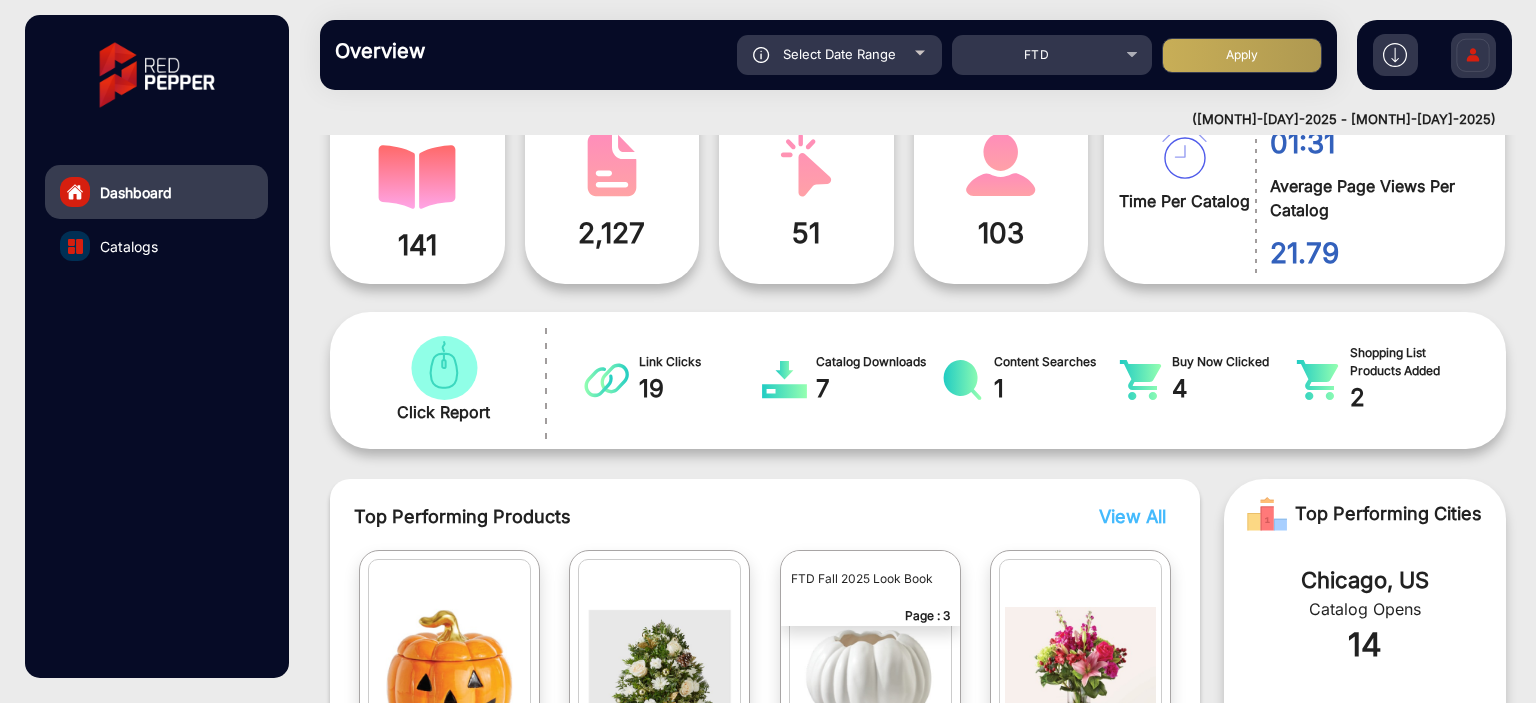 scroll, scrollTop: 0, scrollLeft: 0, axis: both 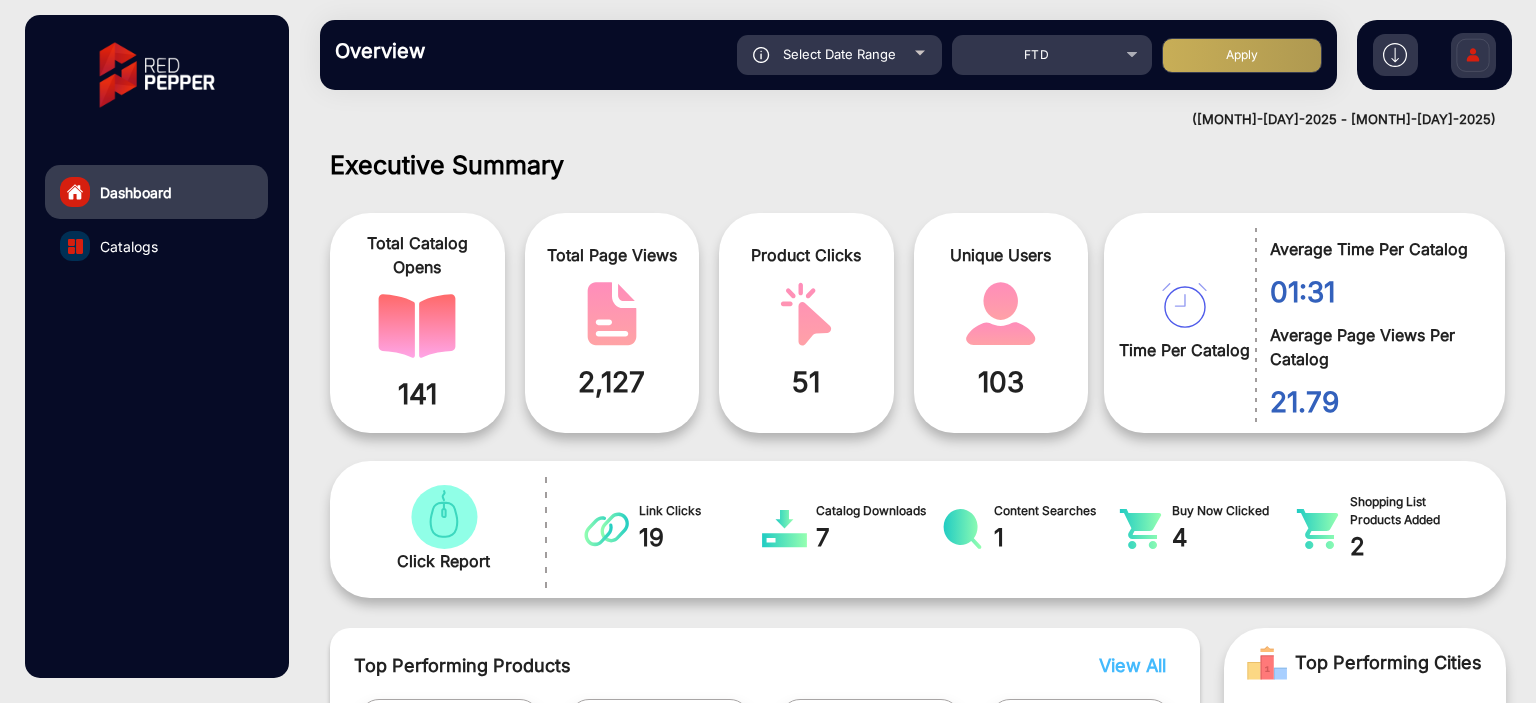 click 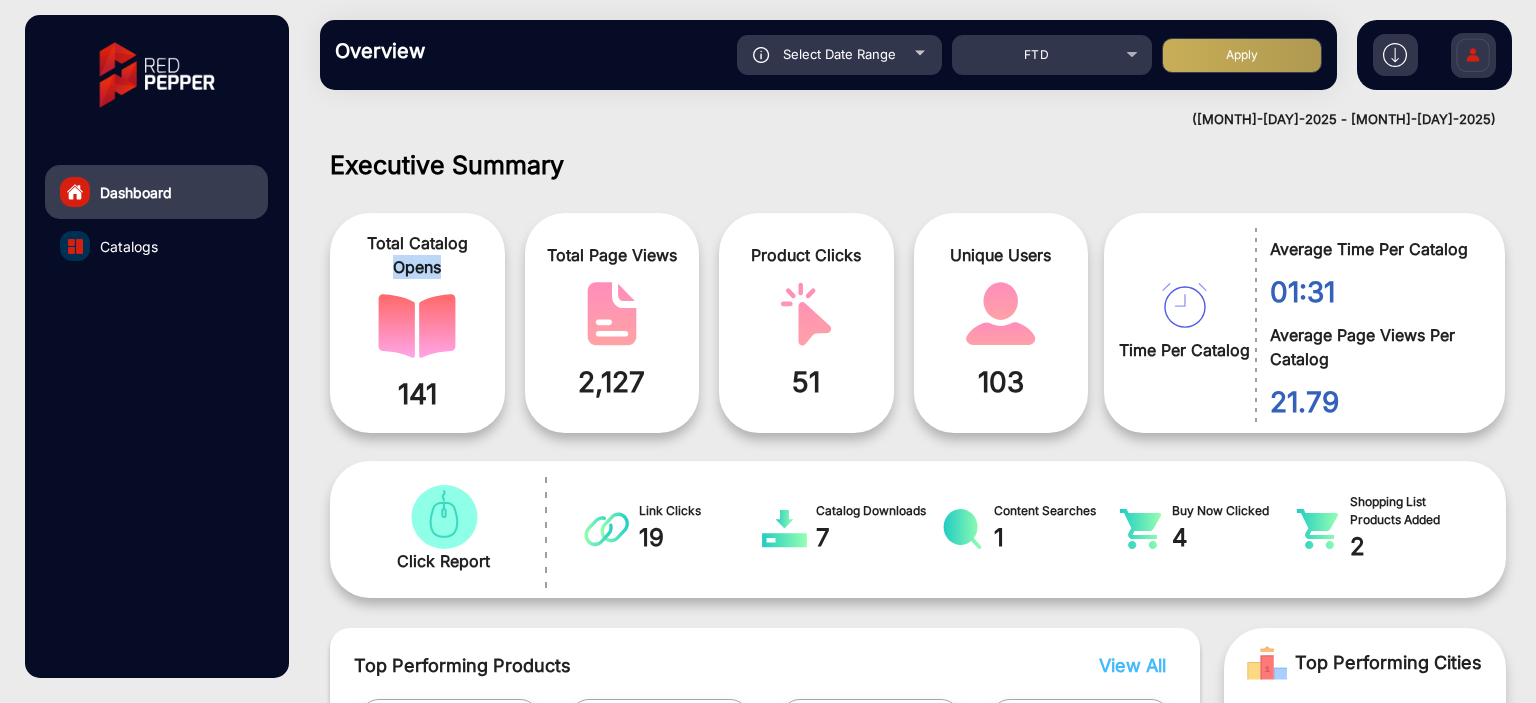 click on "Total Catalog Opens 141" 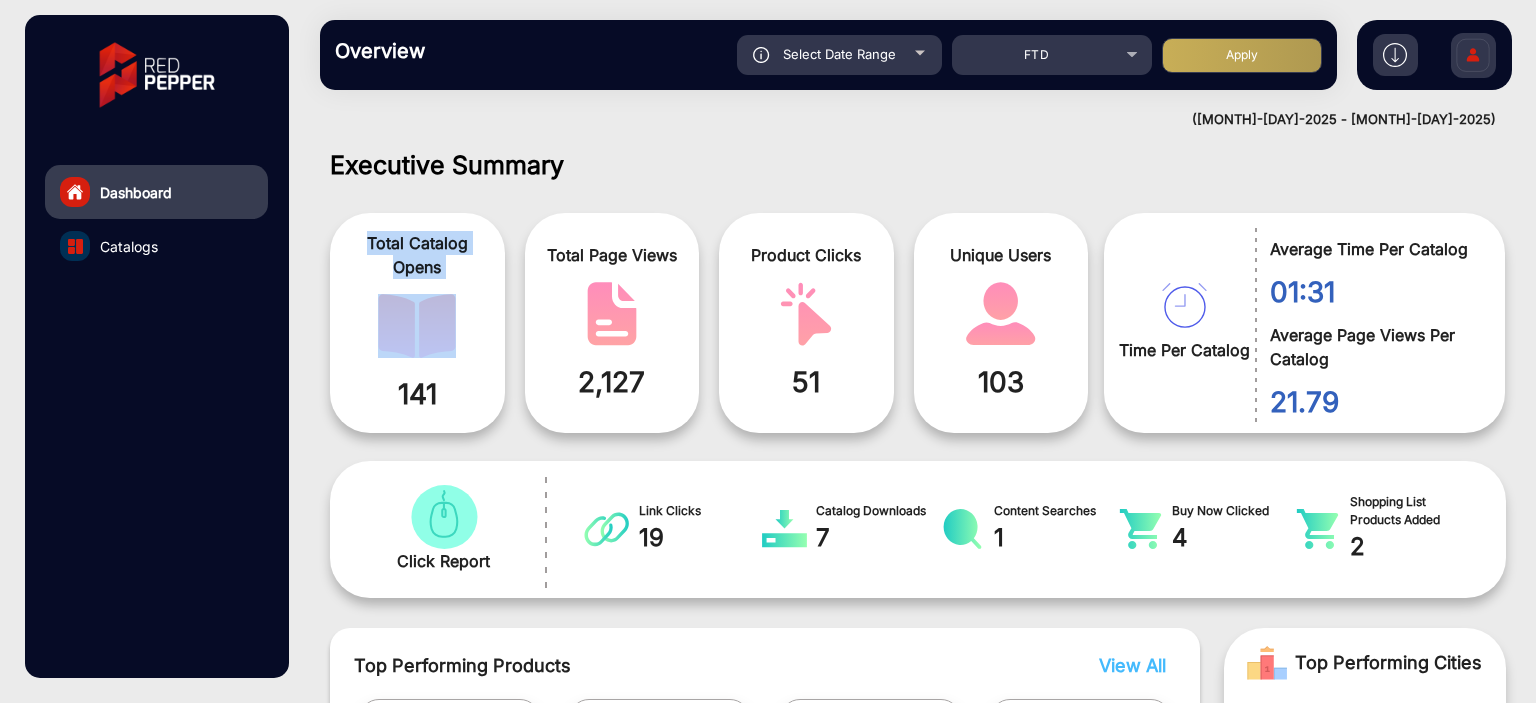 click on "Total Catalog Opens 141" 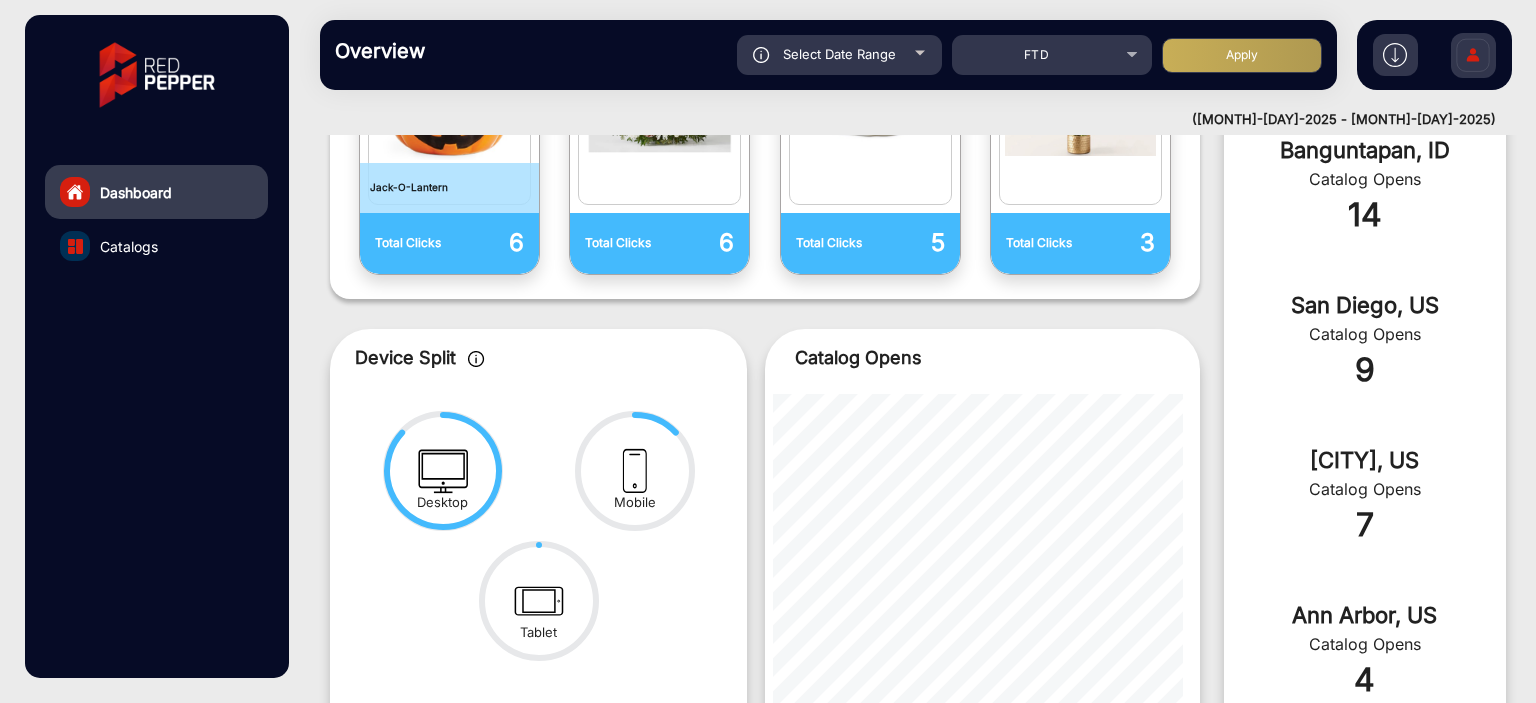 scroll, scrollTop: 736, scrollLeft: 0, axis: vertical 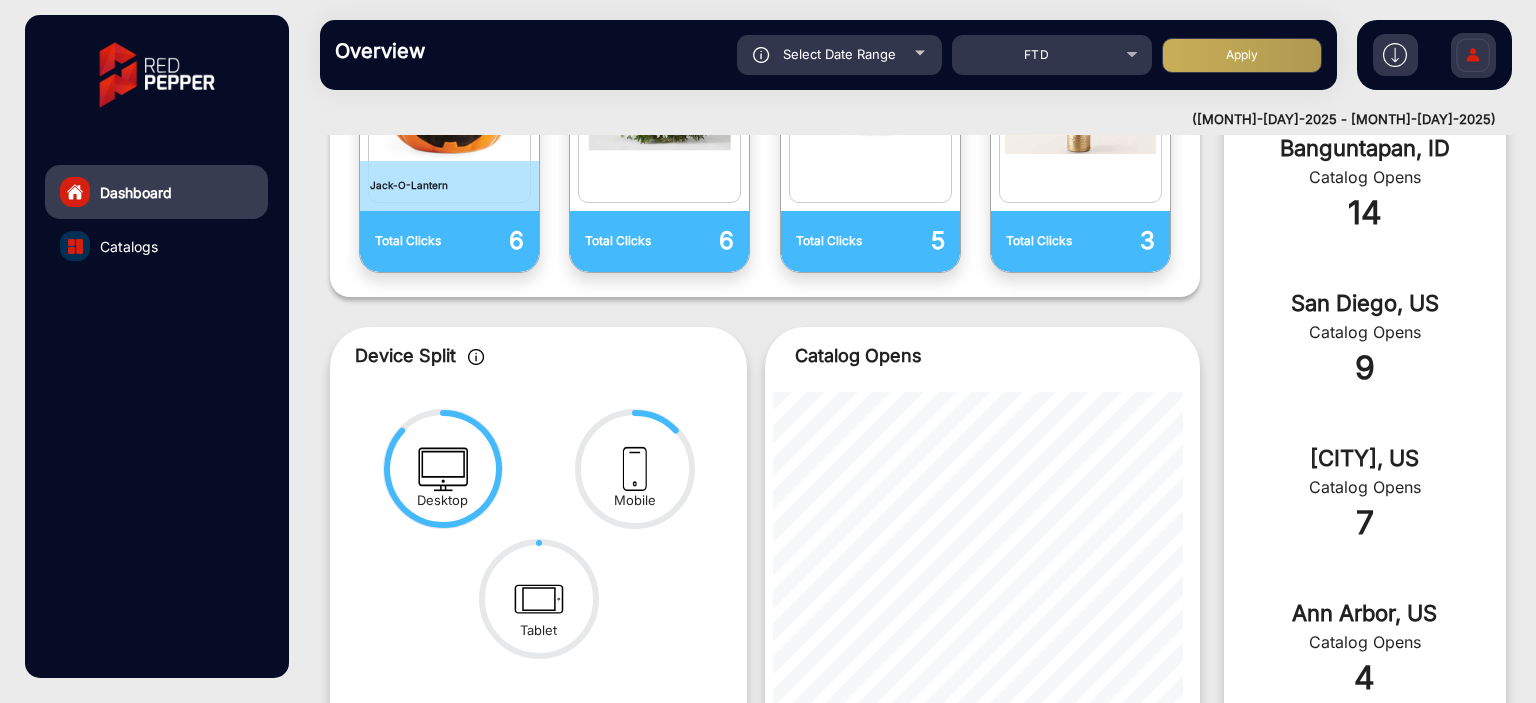 click on "Total Clicks 6" at bounding box center (449, 241) 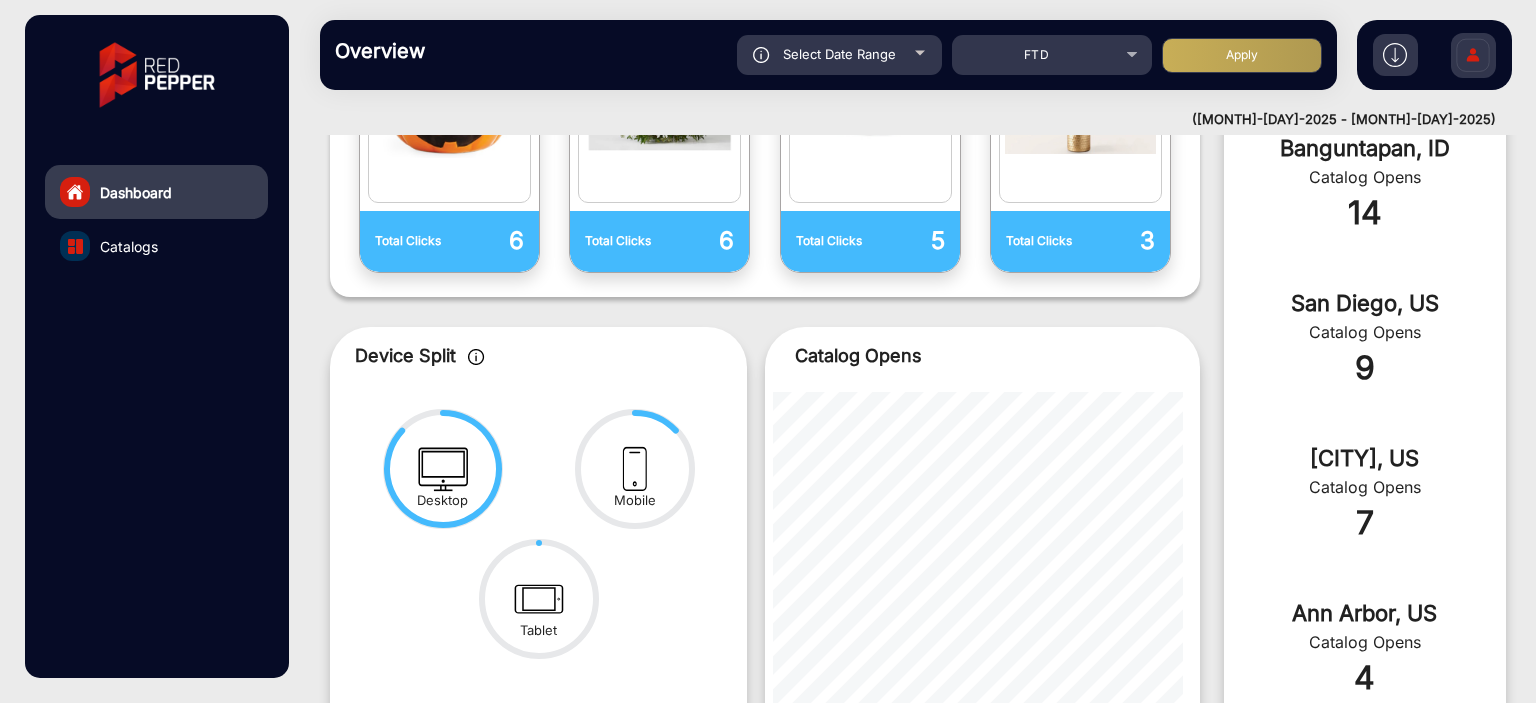 click on "Catalogs" 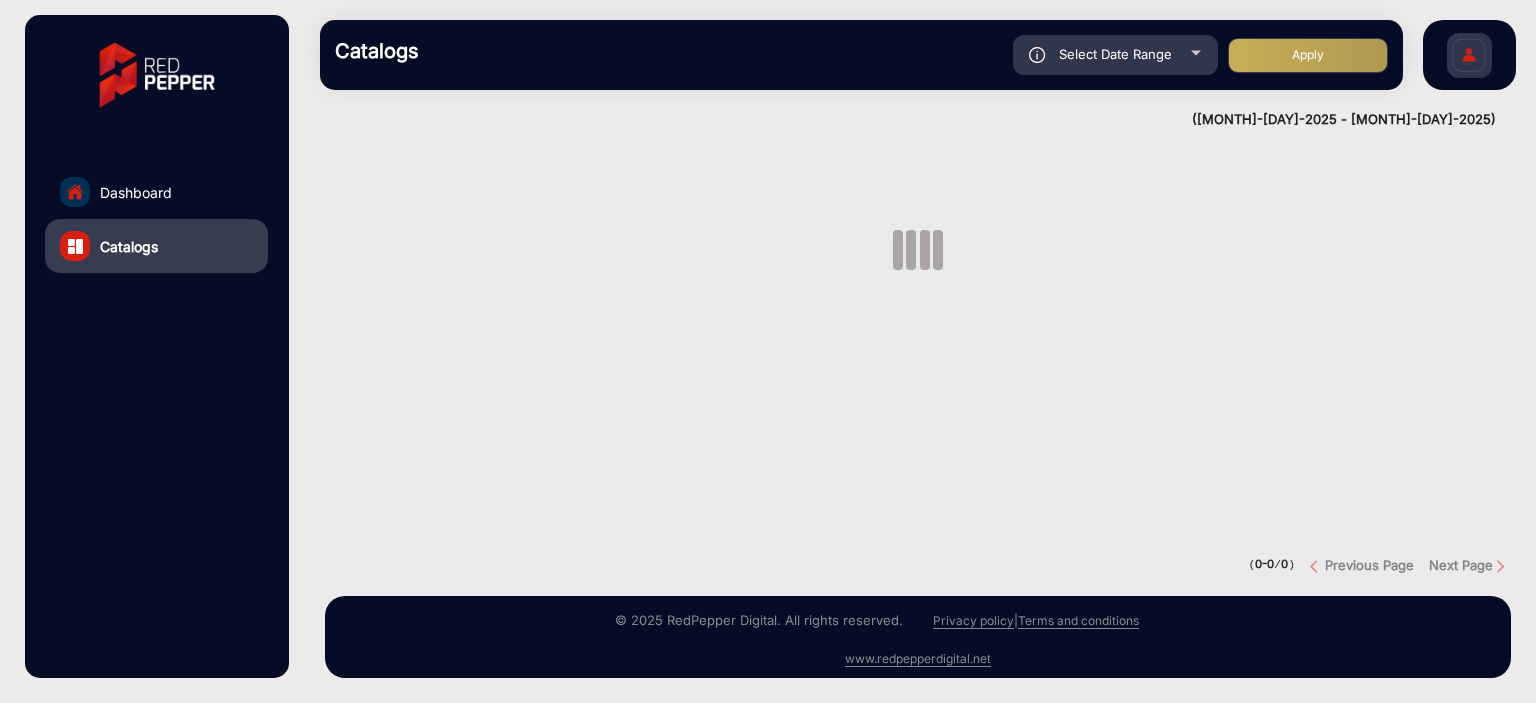 scroll, scrollTop: 0, scrollLeft: 0, axis: both 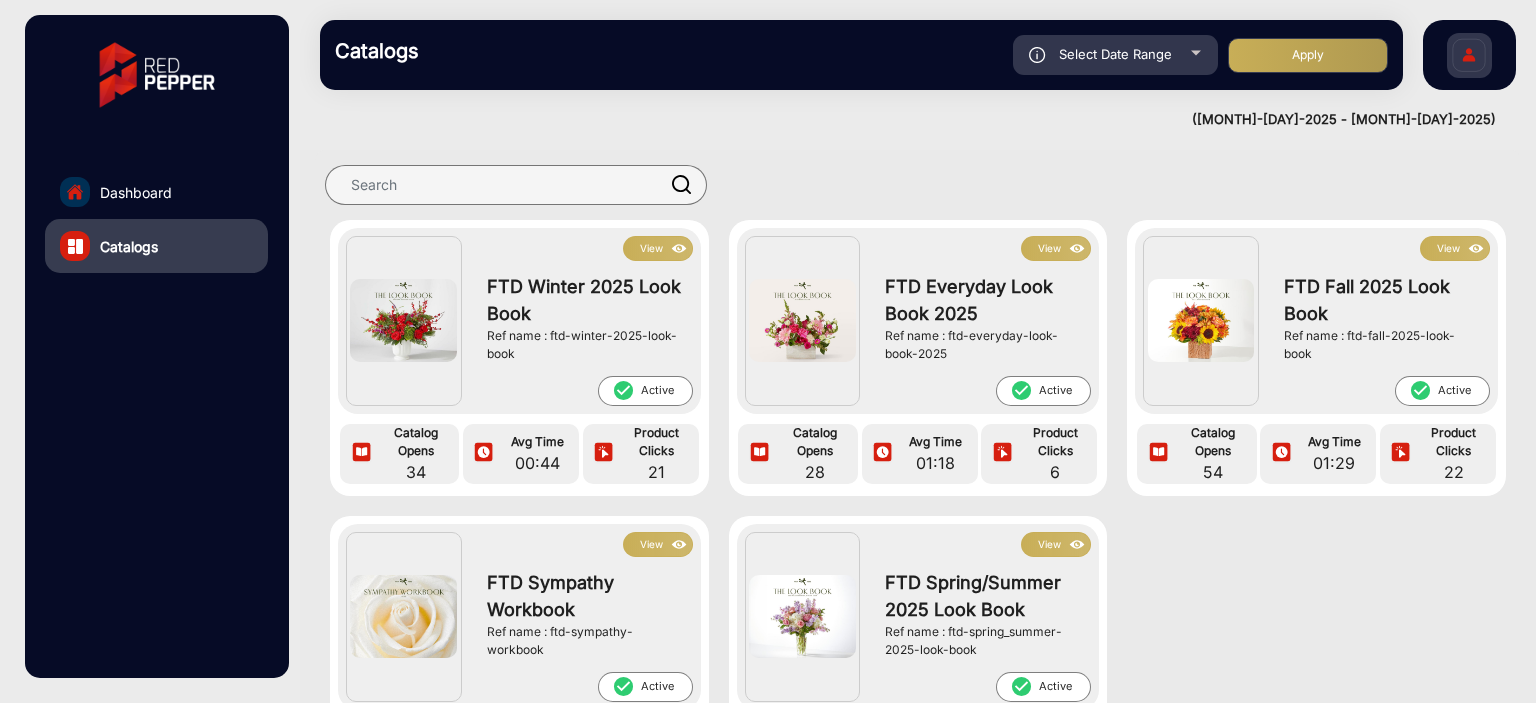 click on "View" 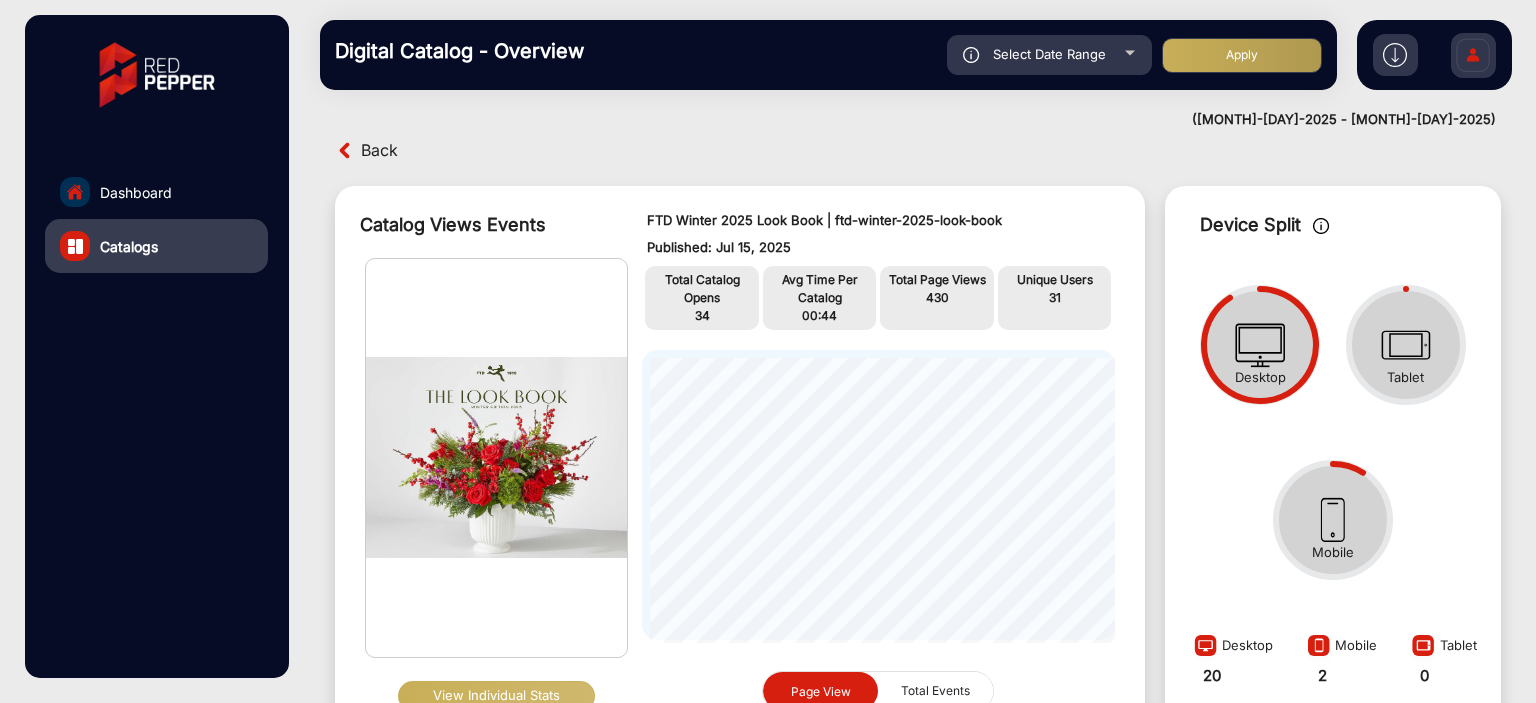 scroll, scrollTop: 197, scrollLeft: 0, axis: vertical 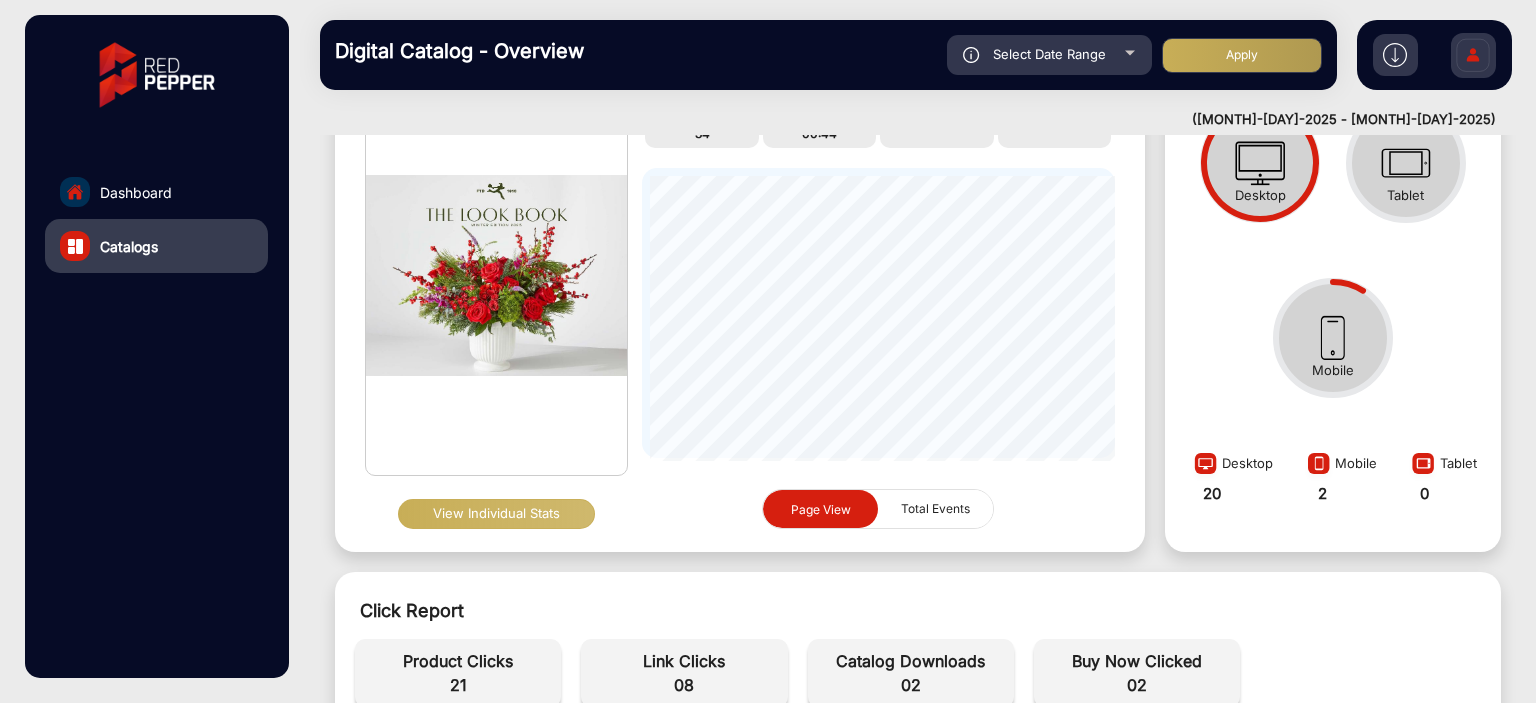 click on "View Individual Stats" 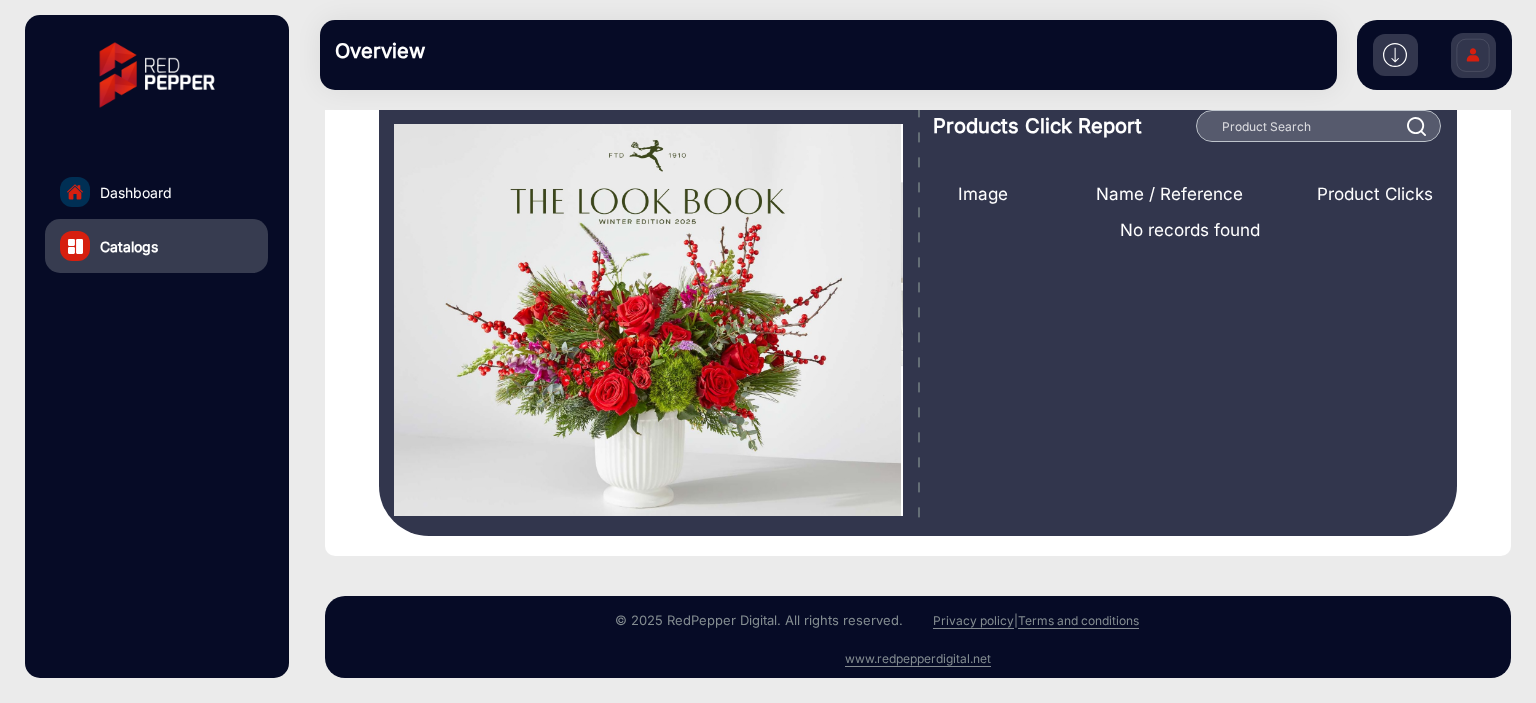 scroll, scrollTop: 0, scrollLeft: 0, axis: both 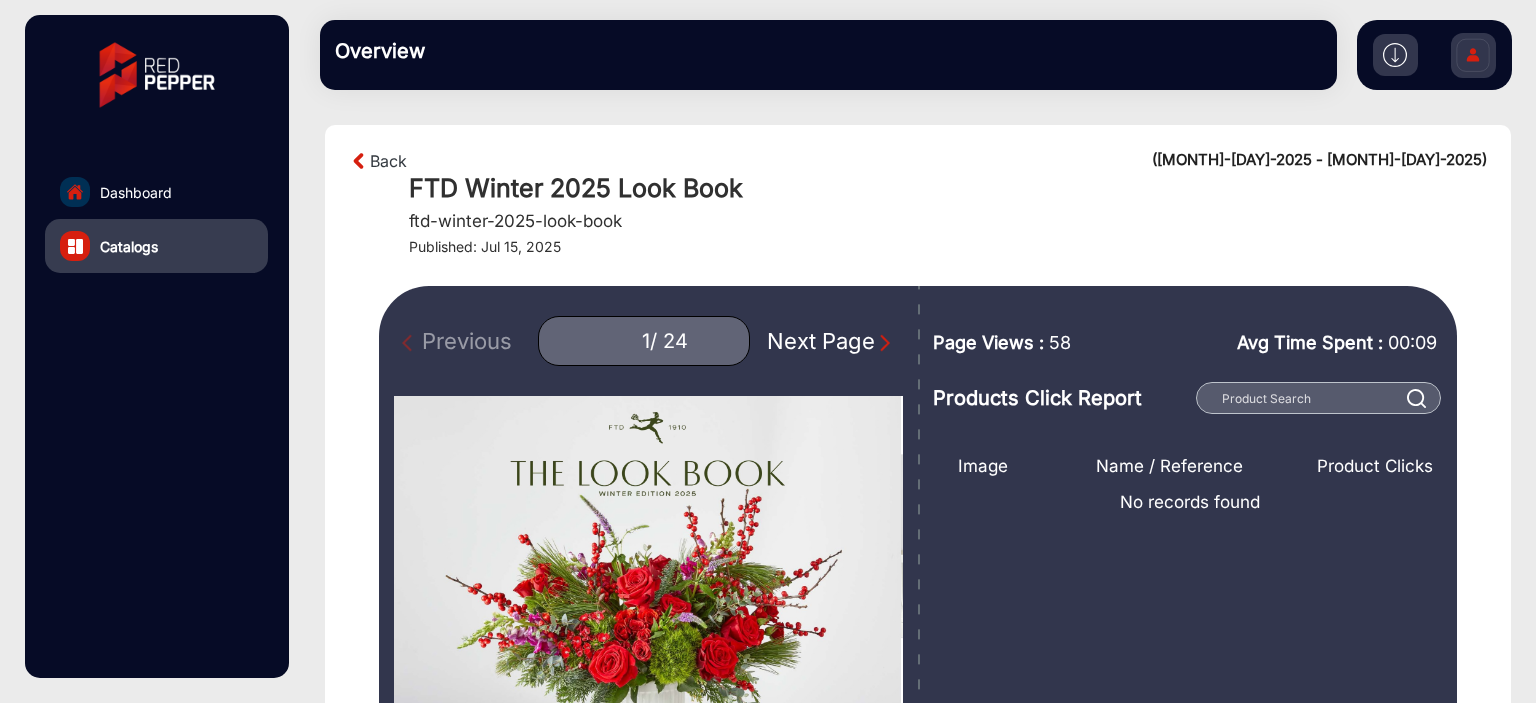 click at bounding box center [359, 161] 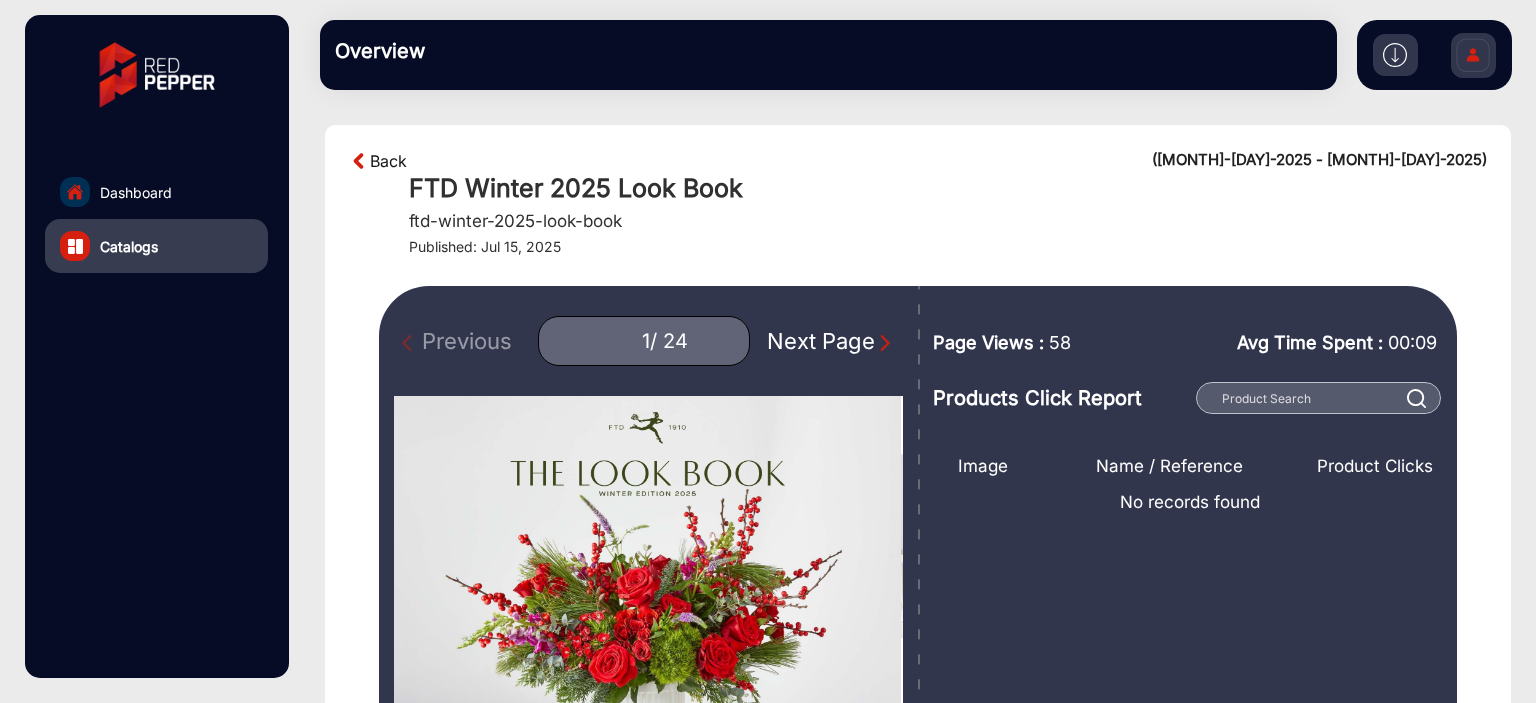 click on "Back" at bounding box center [388, 161] 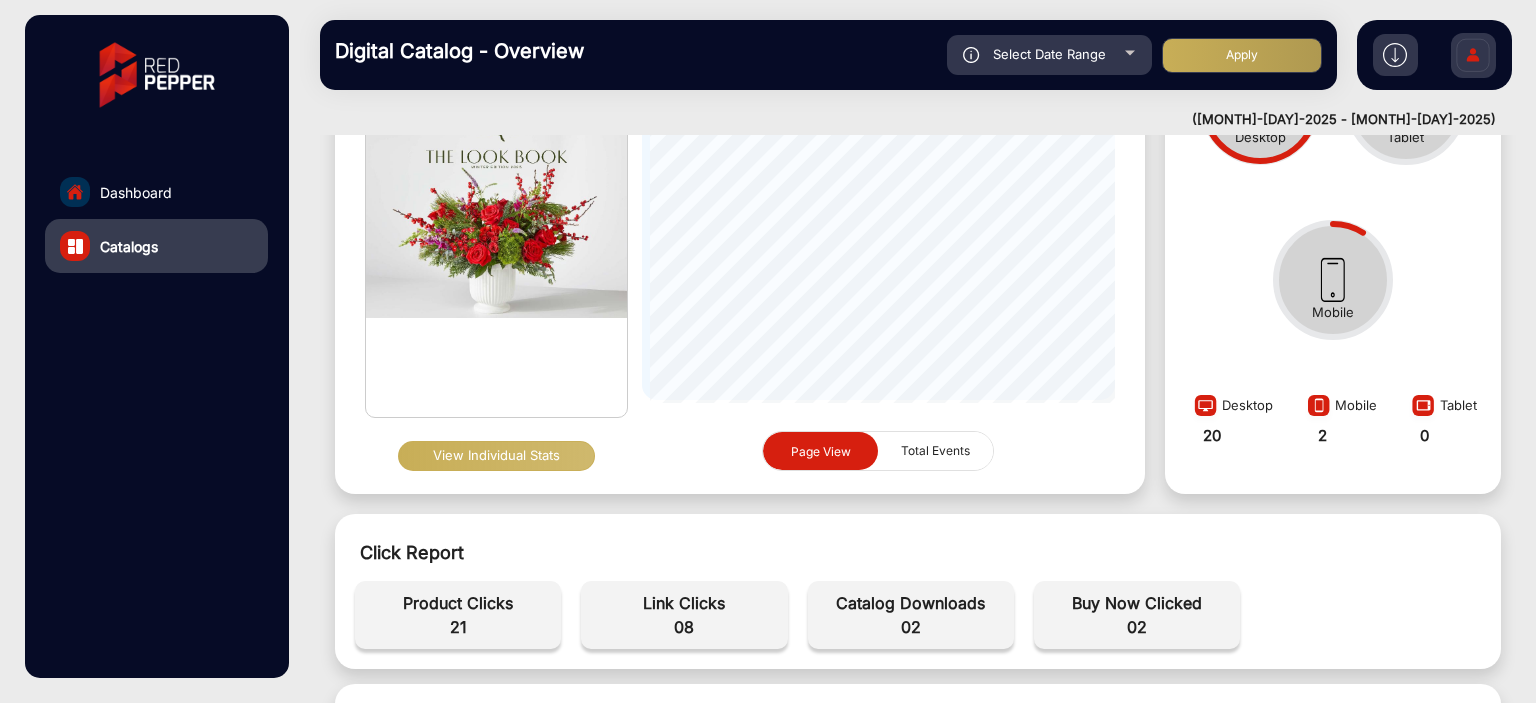scroll, scrollTop: 0, scrollLeft: 0, axis: both 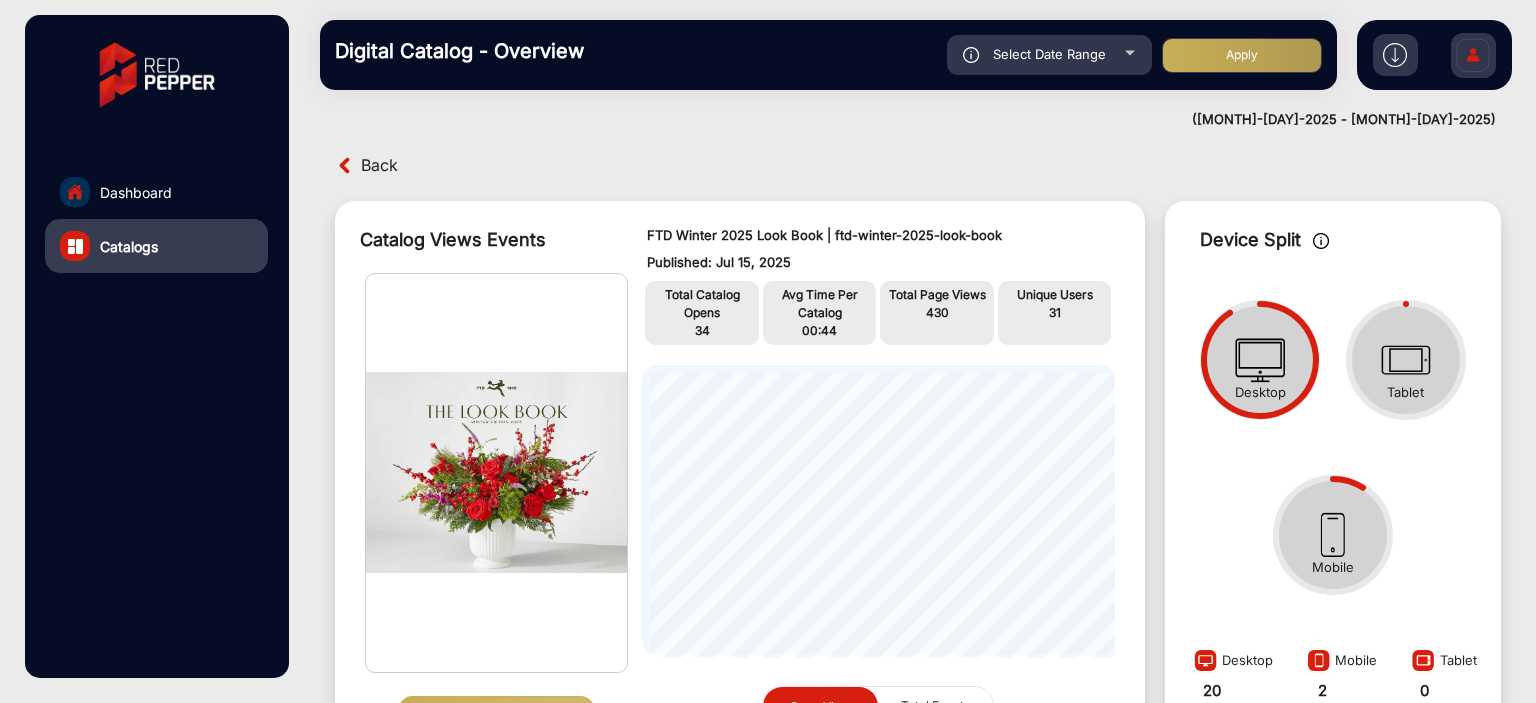 click on "Back" at bounding box center [379, 165] 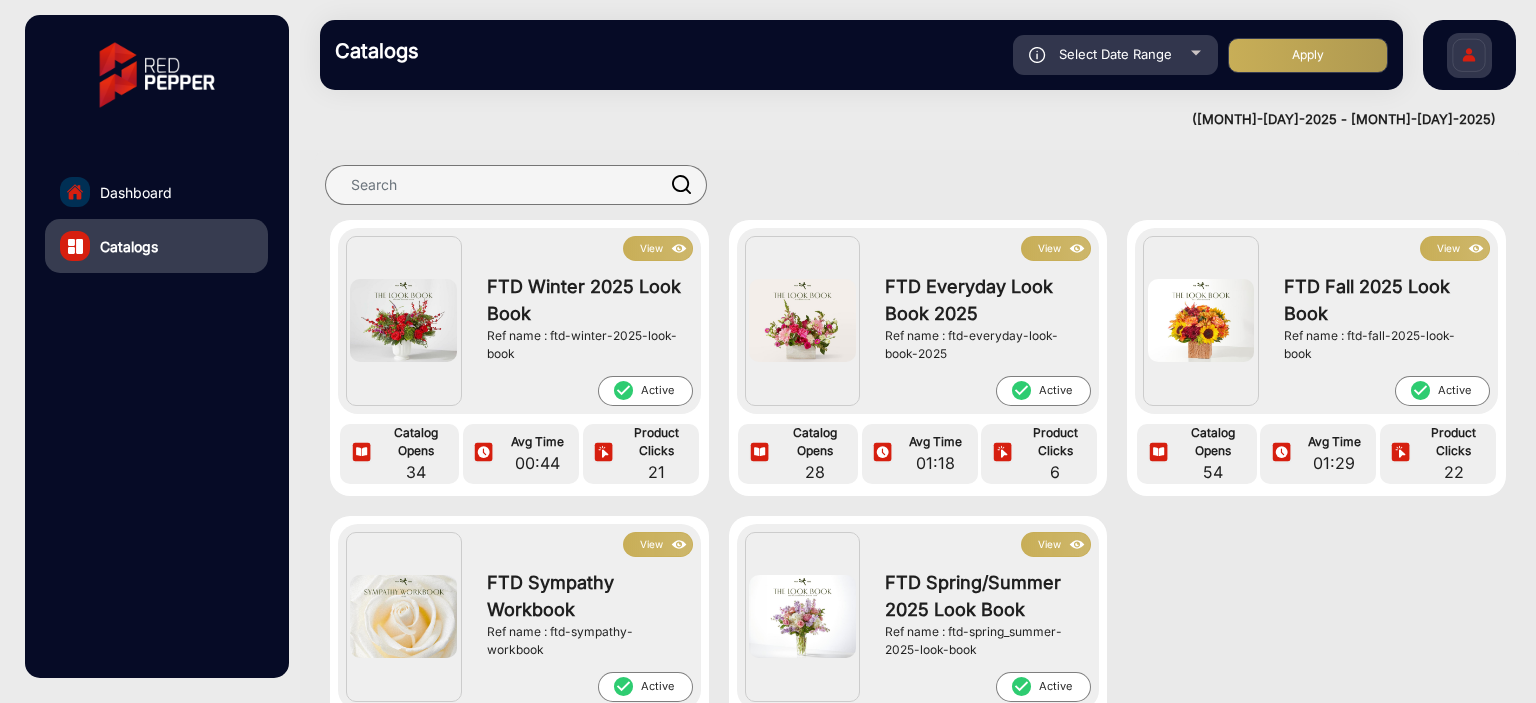 click on "View" 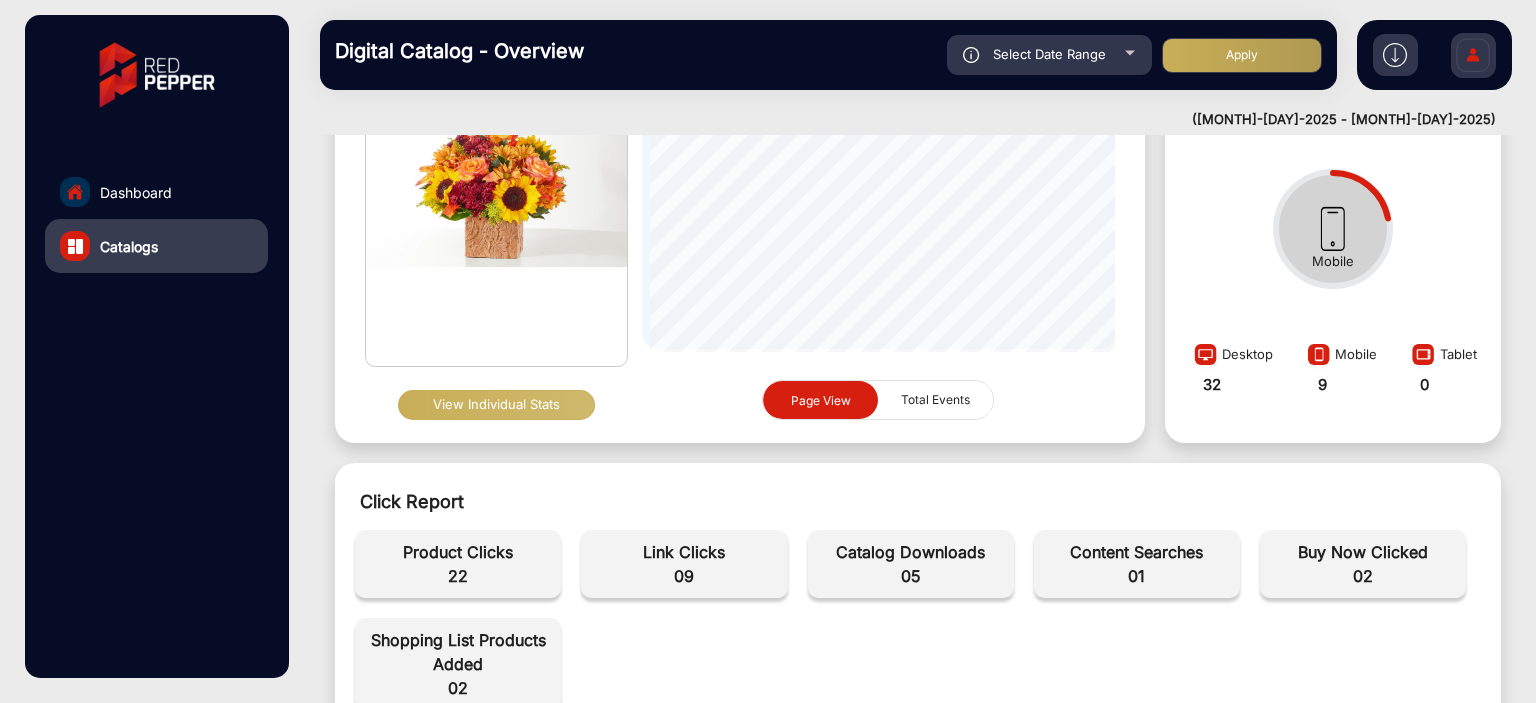 scroll, scrollTop: 307, scrollLeft: 0, axis: vertical 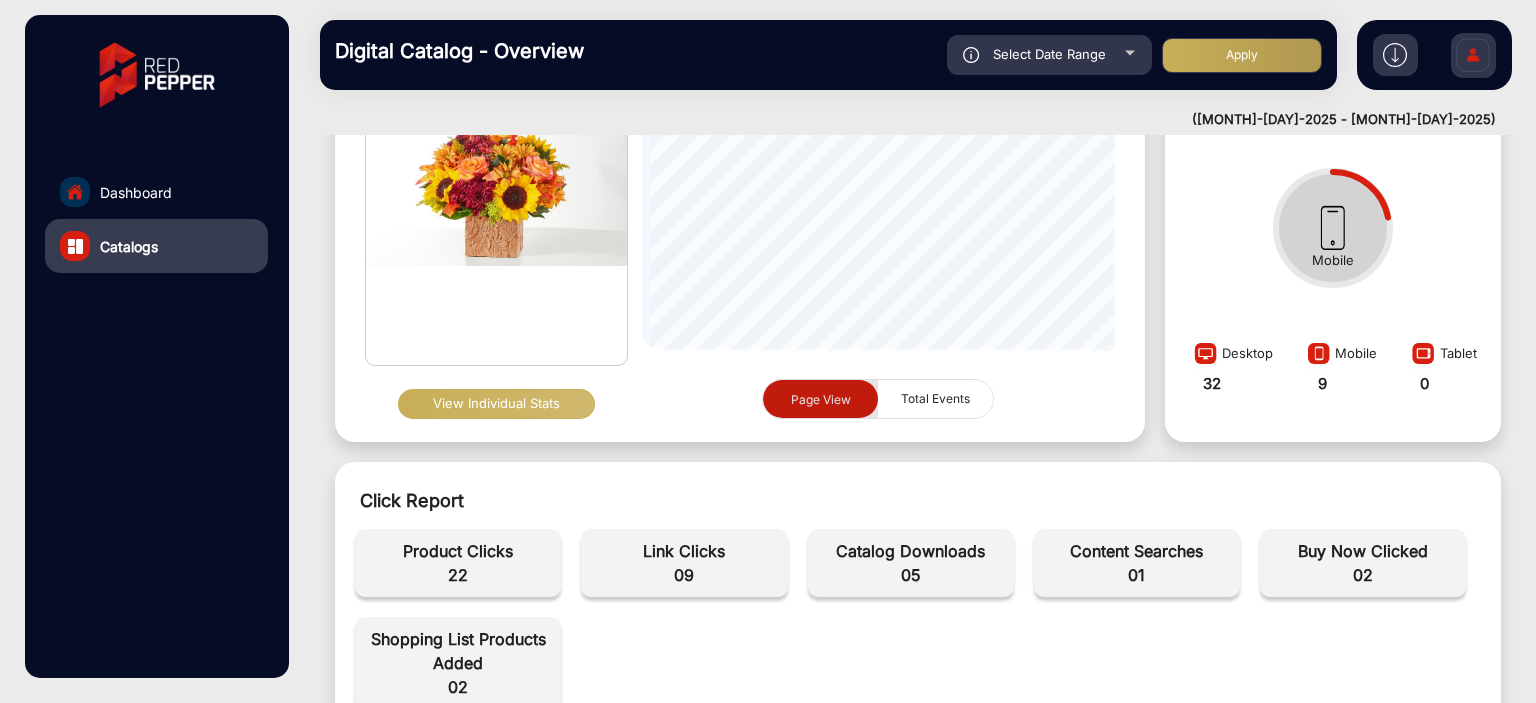 click on "Page View" at bounding box center [821, 398] 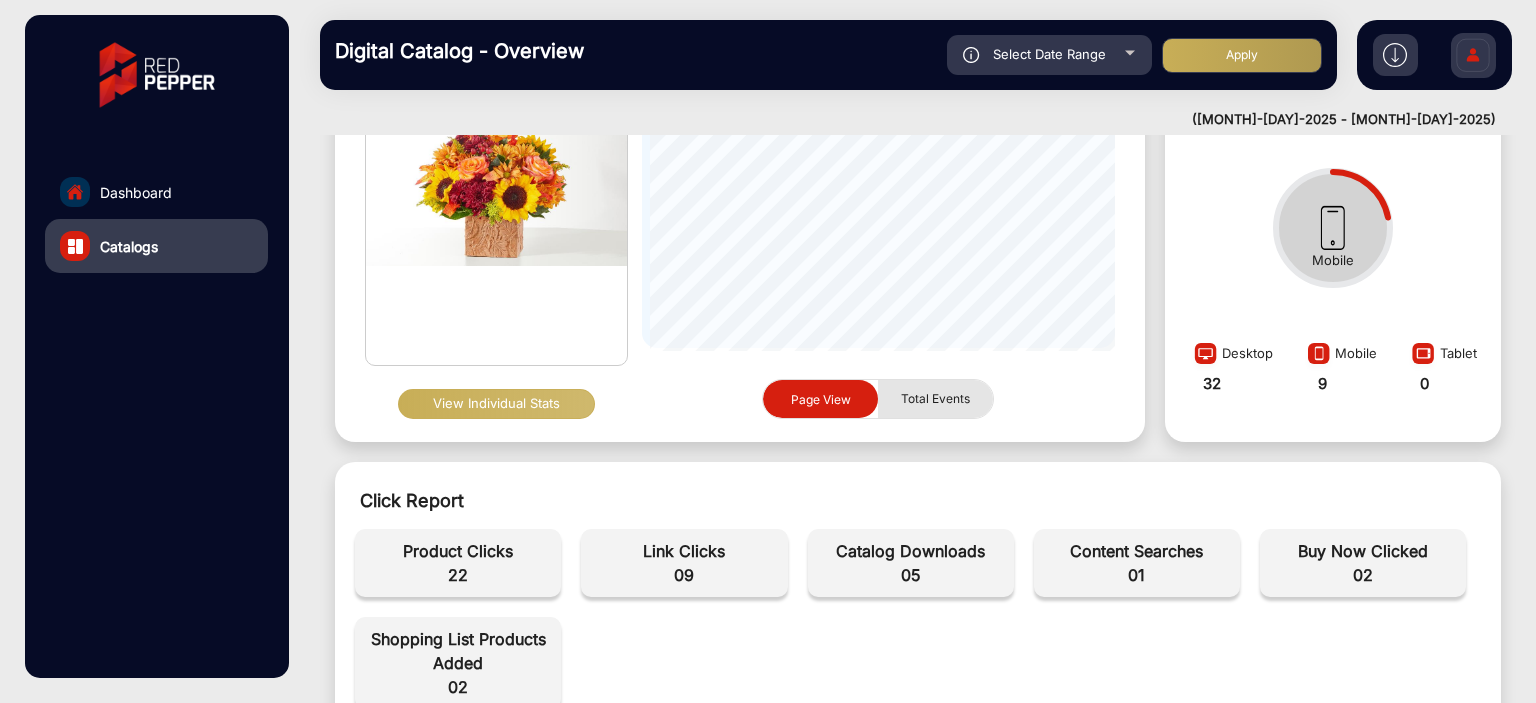 click on "Total Events" at bounding box center (935, 399) 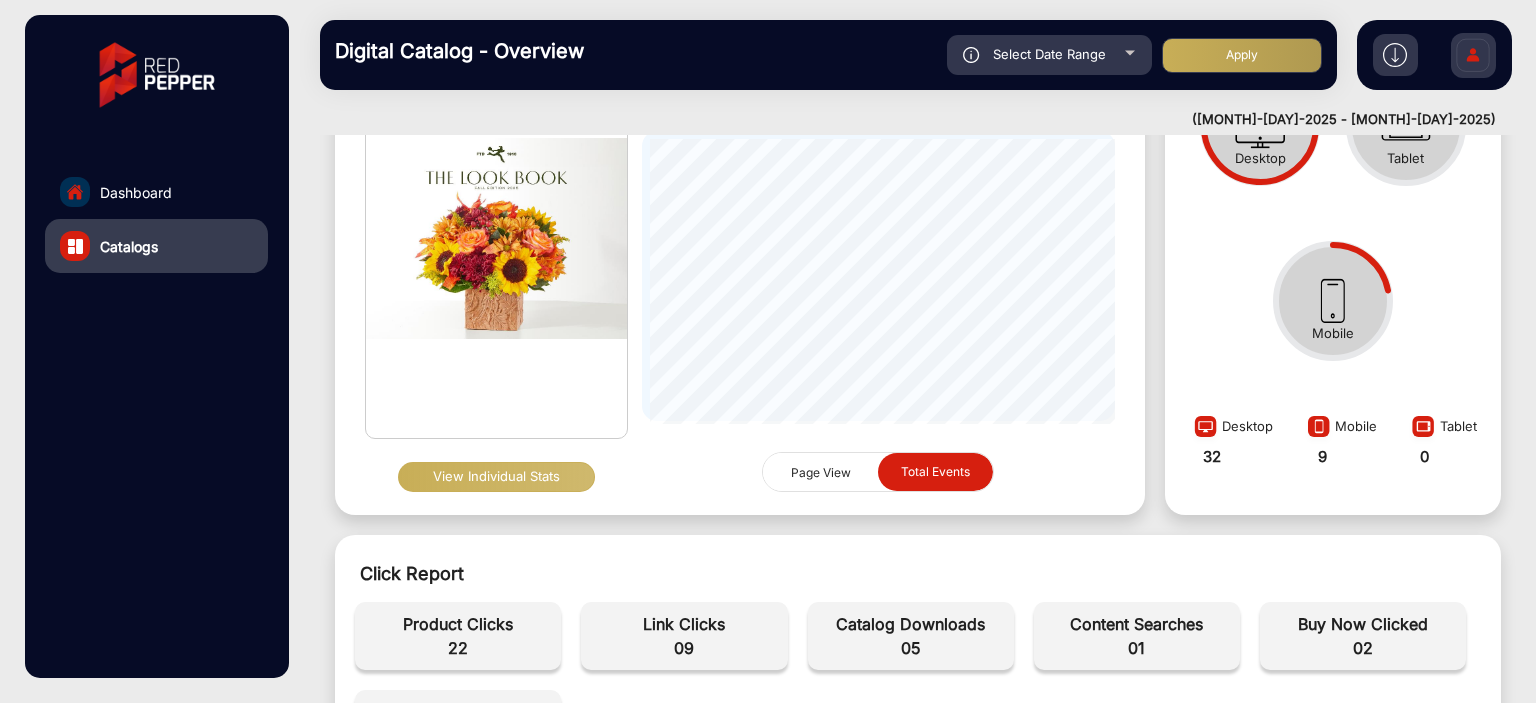 scroll, scrollTop: 241, scrollLeft: 0, axis: vertical 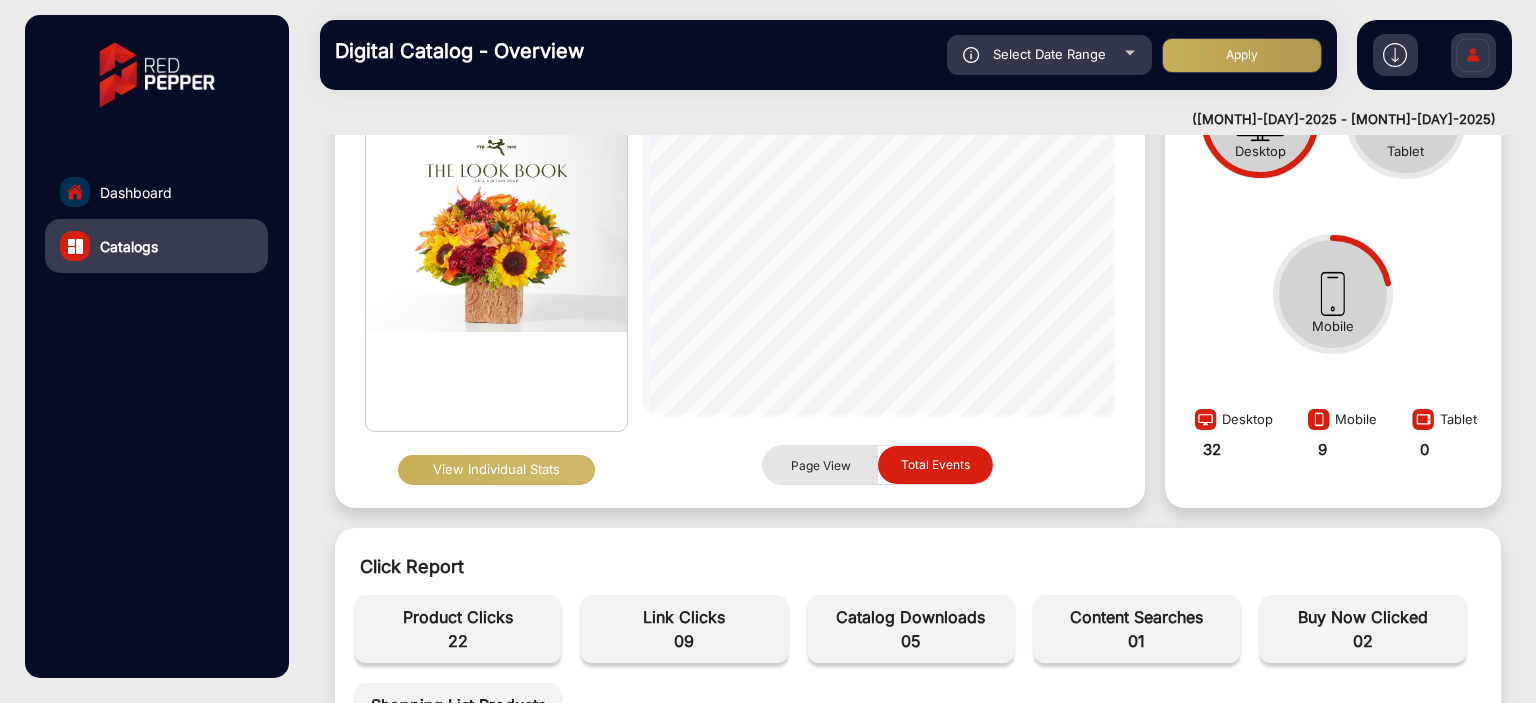 click on "Page View" at bounding box center (821, 464) 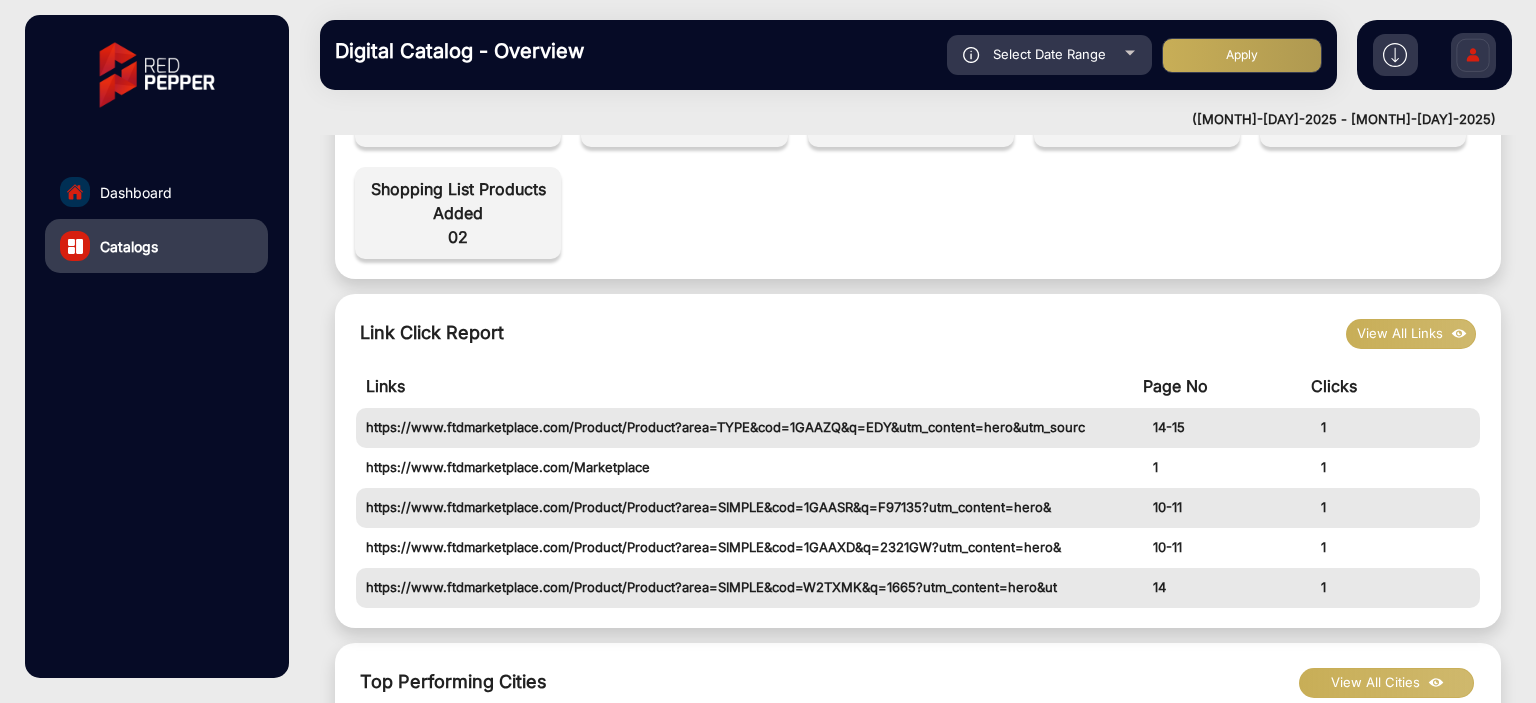 scroll, scrollTop: 758, scrollLeft: 0, axis: vertical 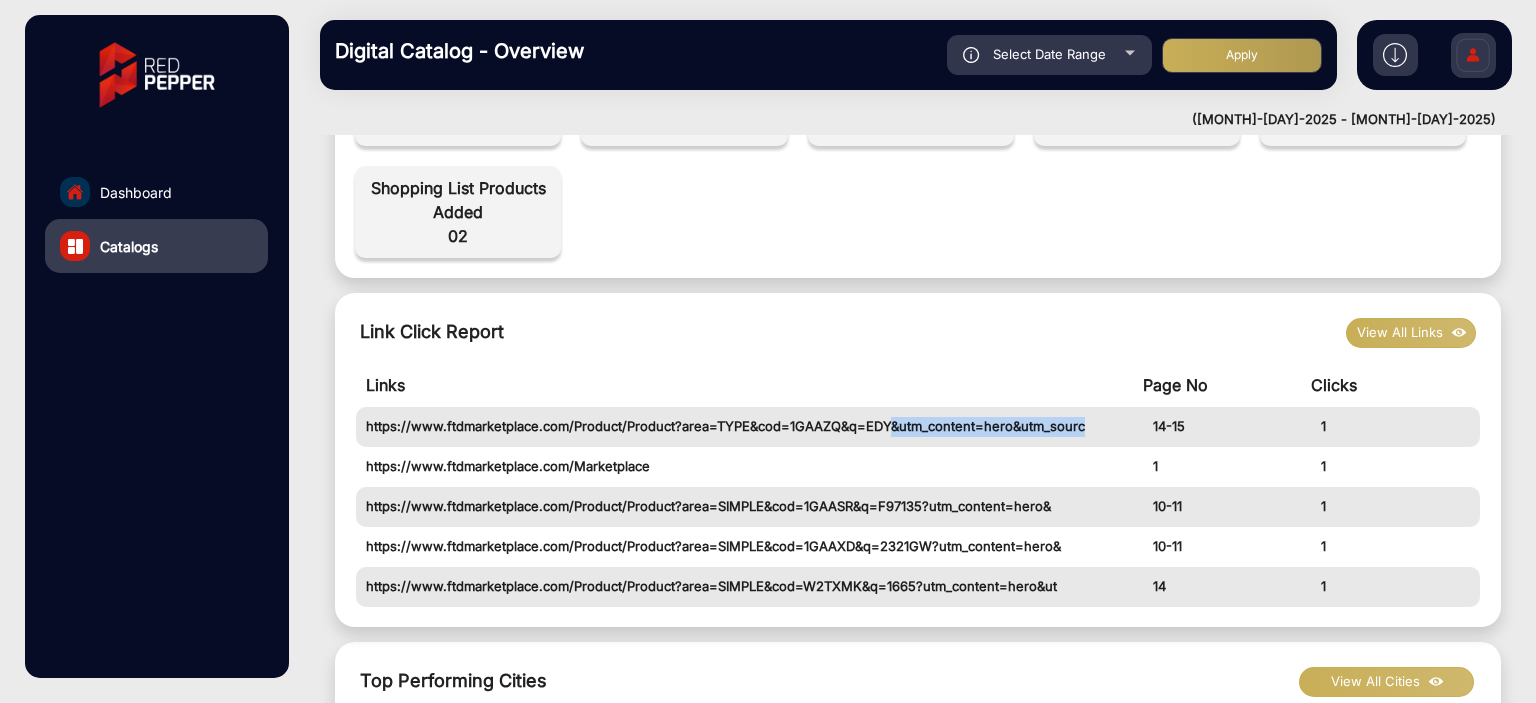 drag, startPoint x: 886, startPoint y: 427, endPoint x: 1101, endPoint y: 424, distance: 215.02094 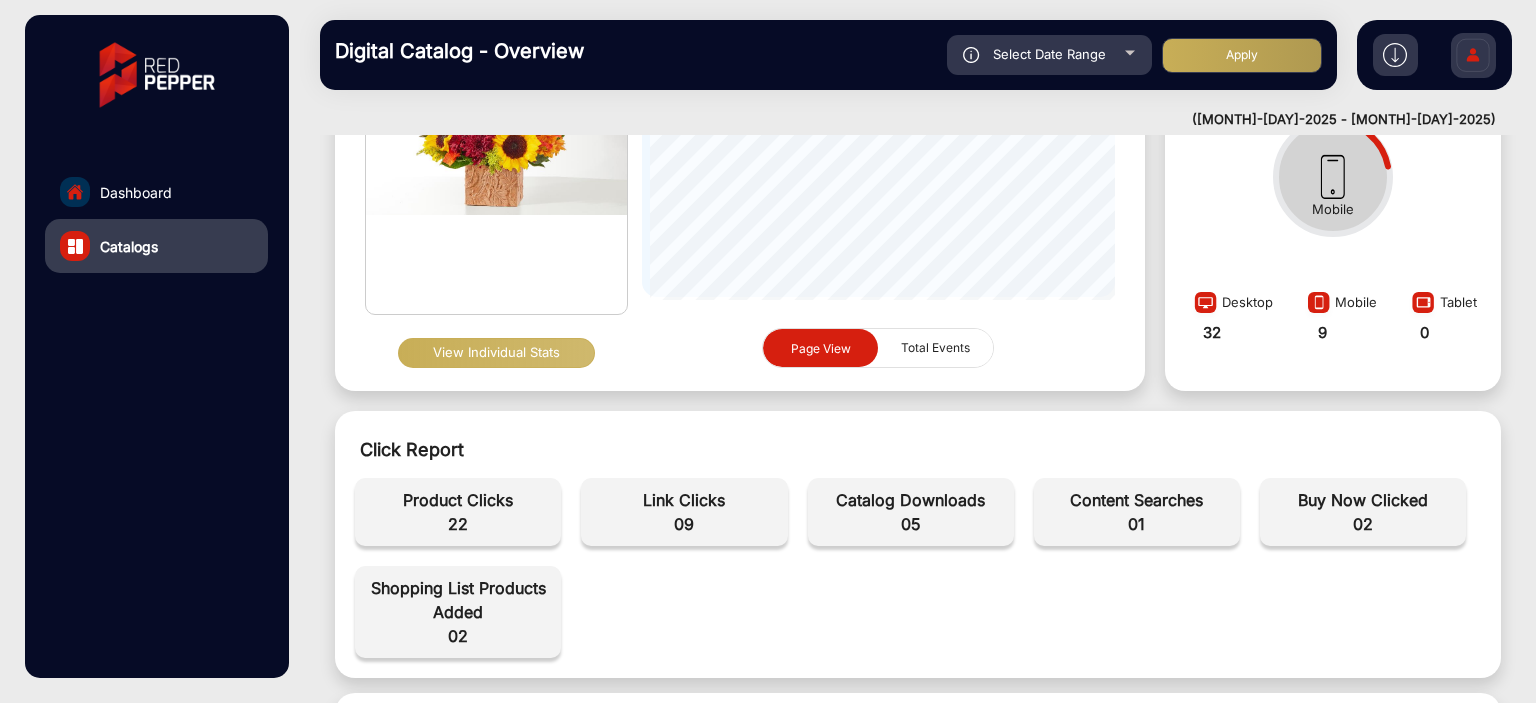 scroll, scrollTop: 0, scrollLeft: 0, axis: both 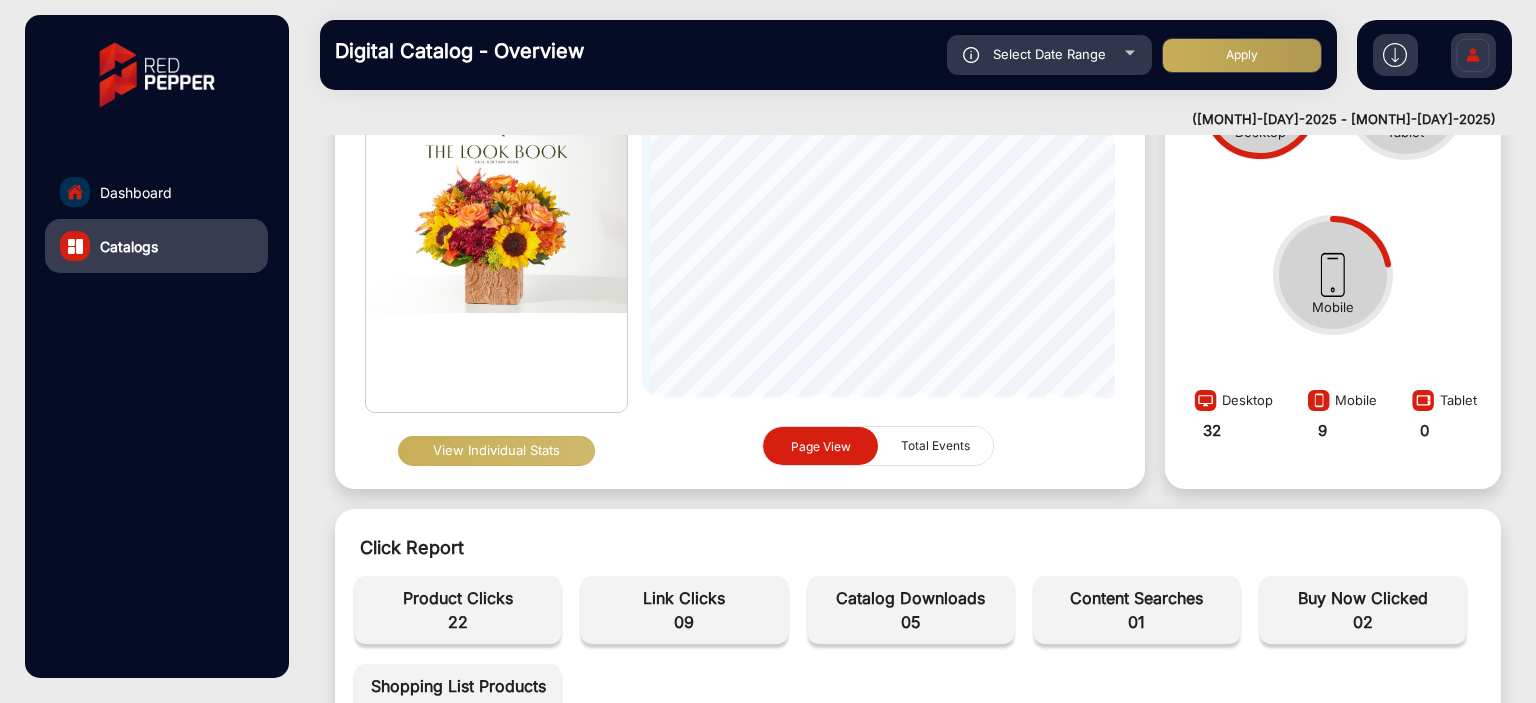 click on "View Individual Stats" 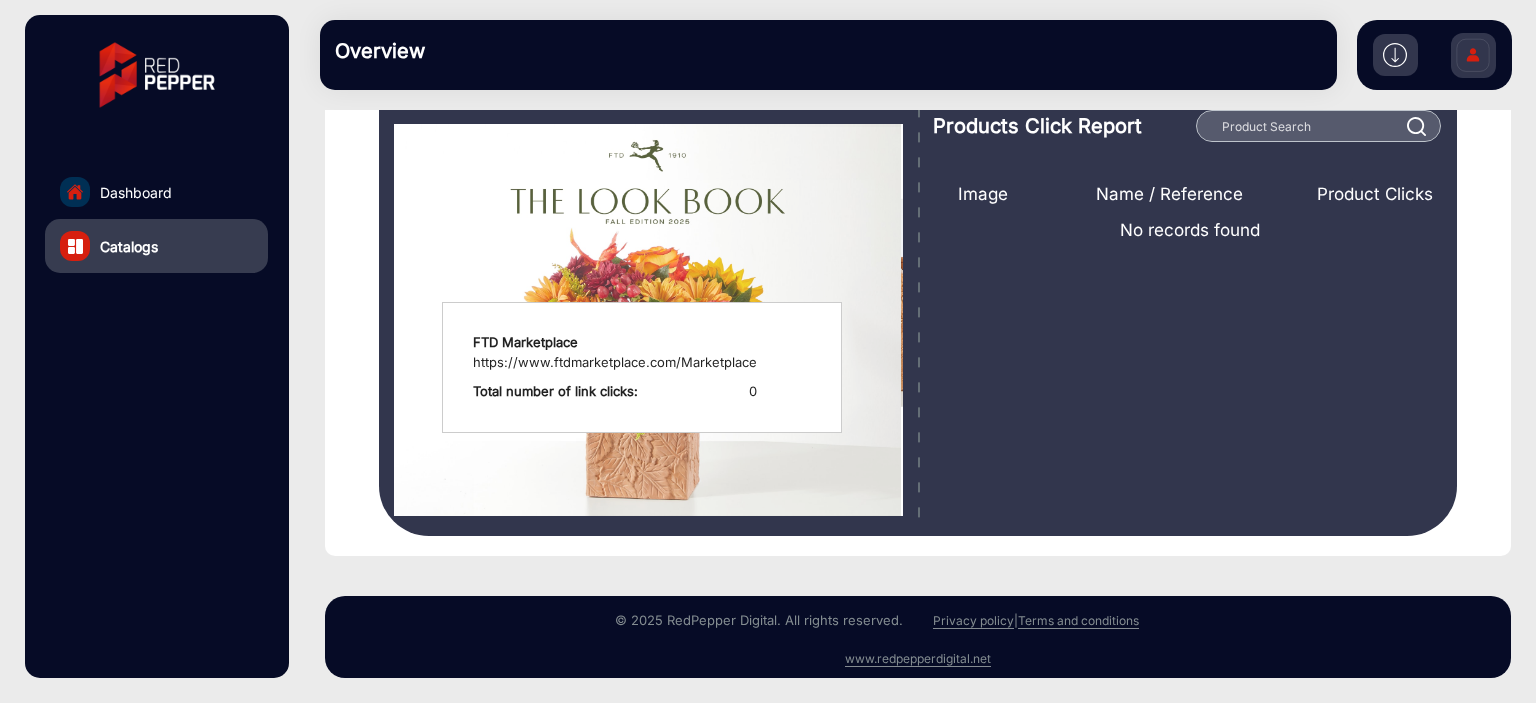 scroll, scrollTop: 0, scrollLeft: 0, axis: both 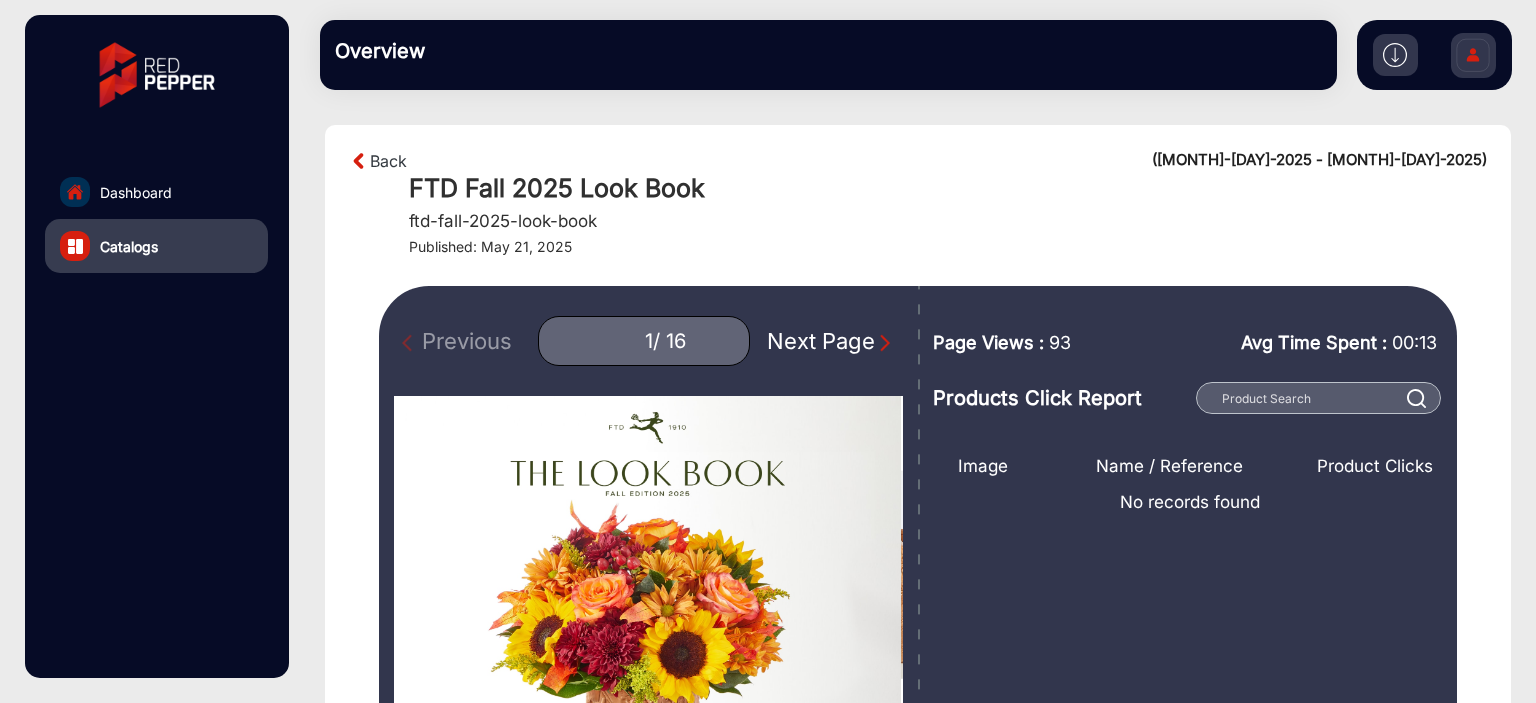 click at bounding box center (885, 343) 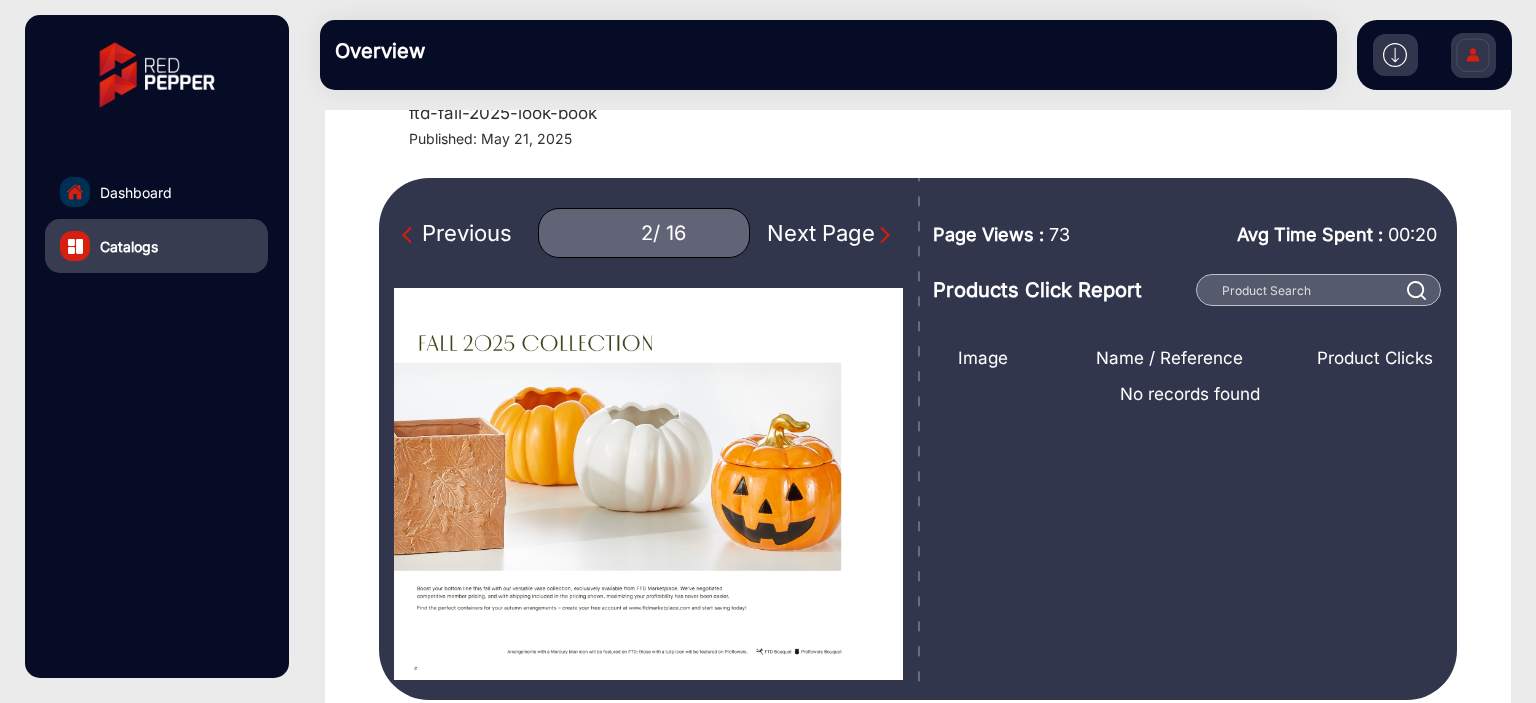 scroll, scrollTop: 84, scrollLeft: 0, axis: vertical 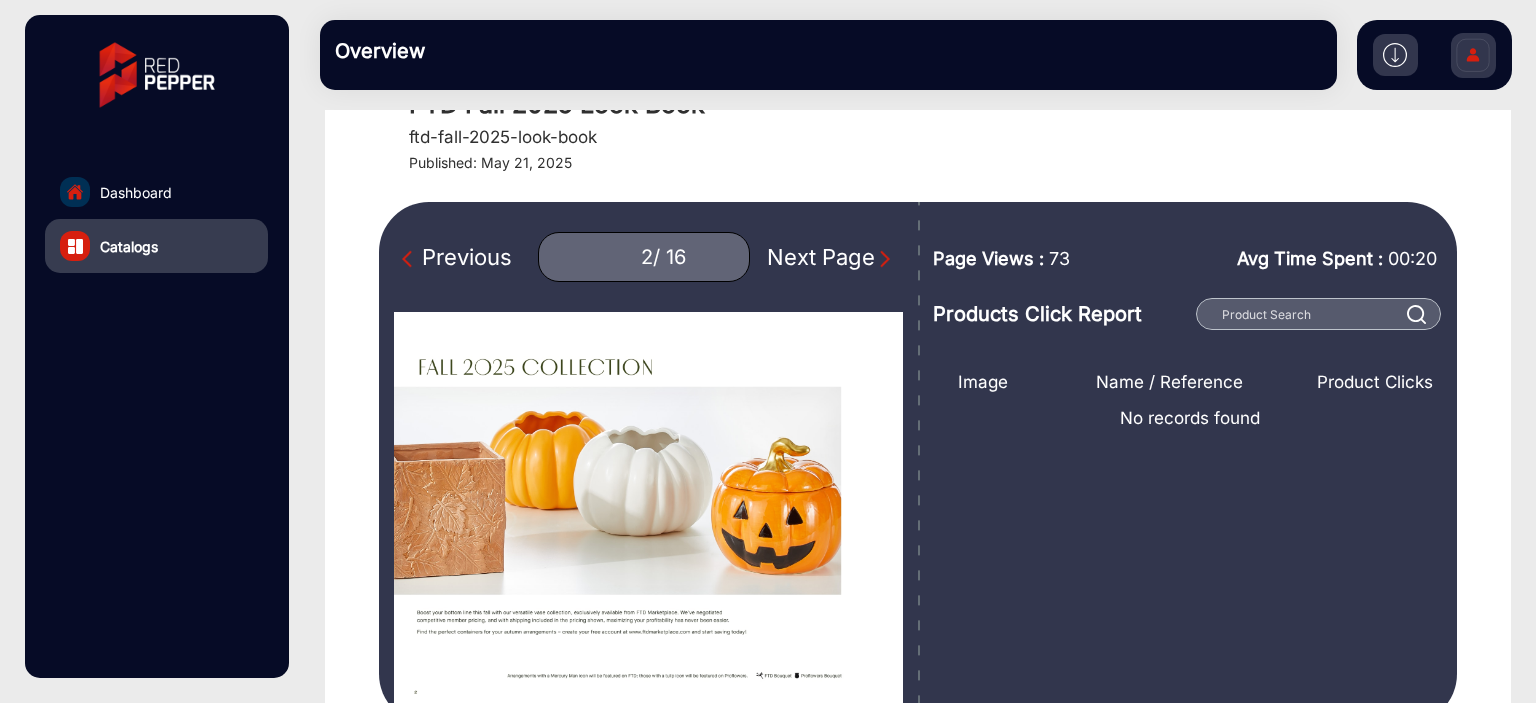 click at bounding box center [885, 259] 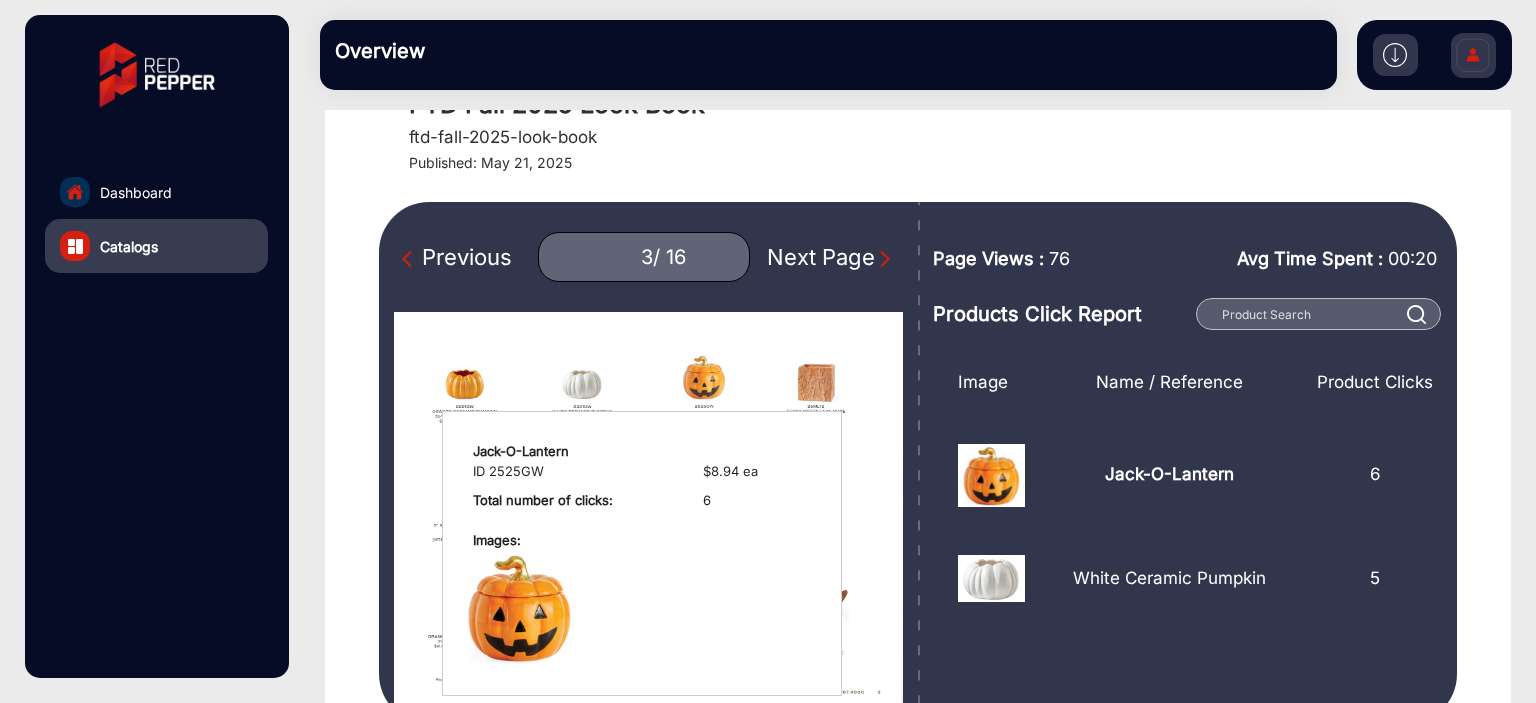 click at bounding box center [700, 394] 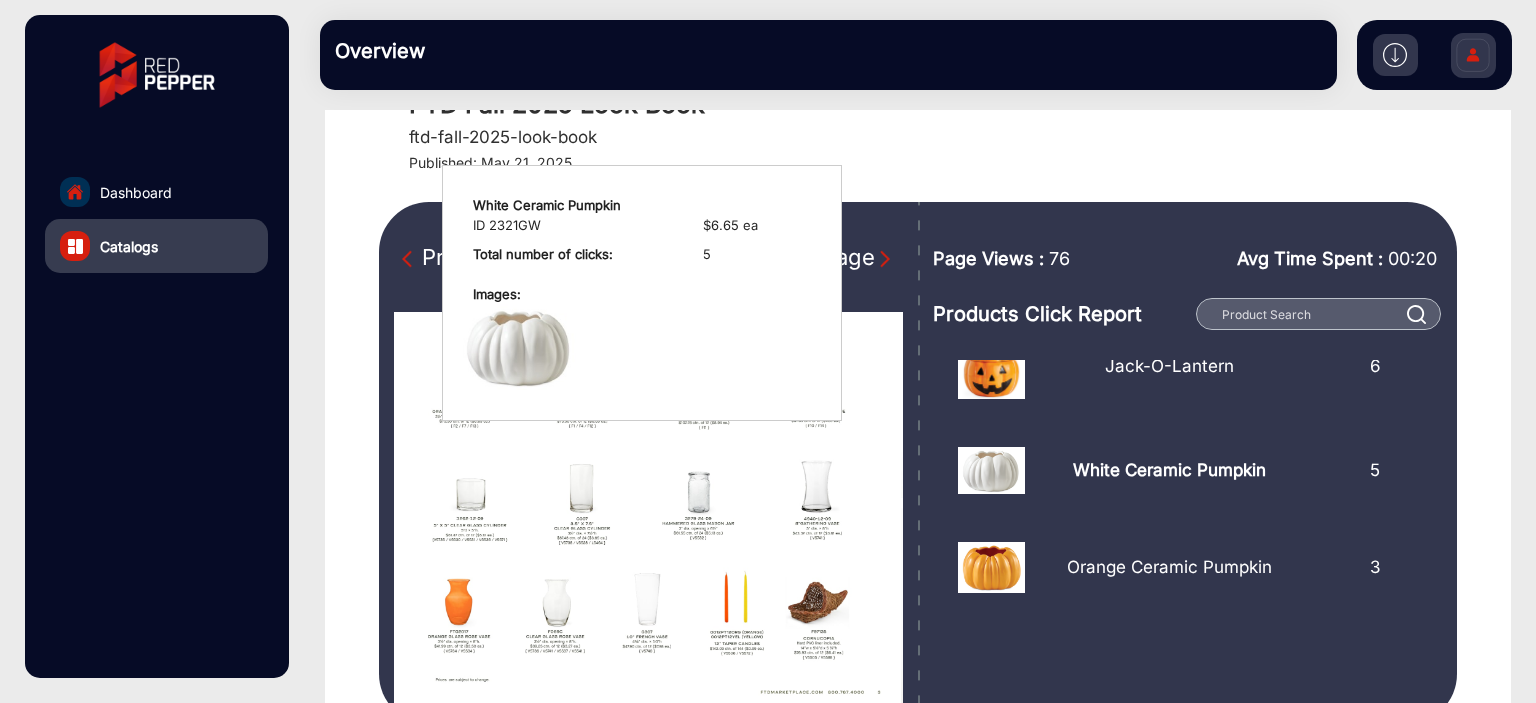scroll, scrollTop: 112, scrollLeft: 0, axis: vertical 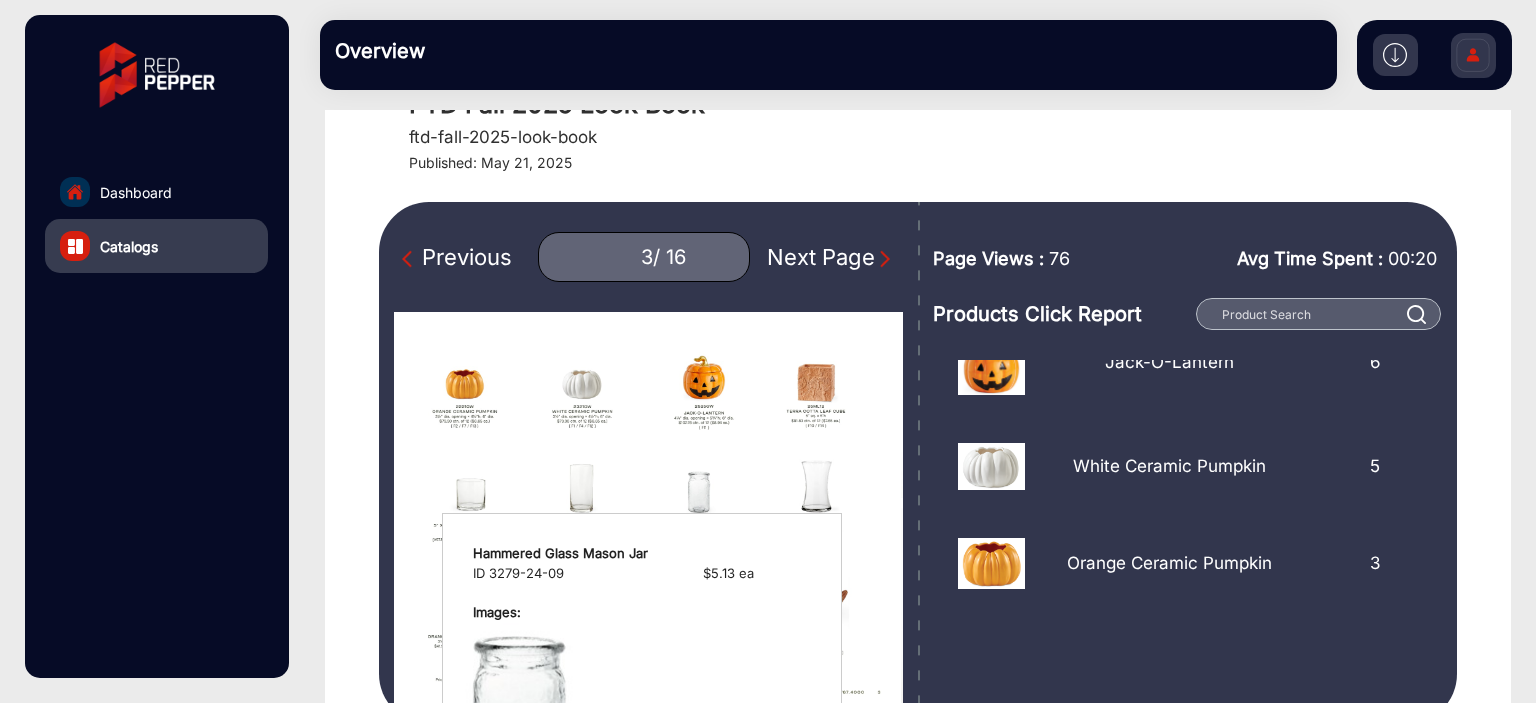 click at bounding box center (701, 499) 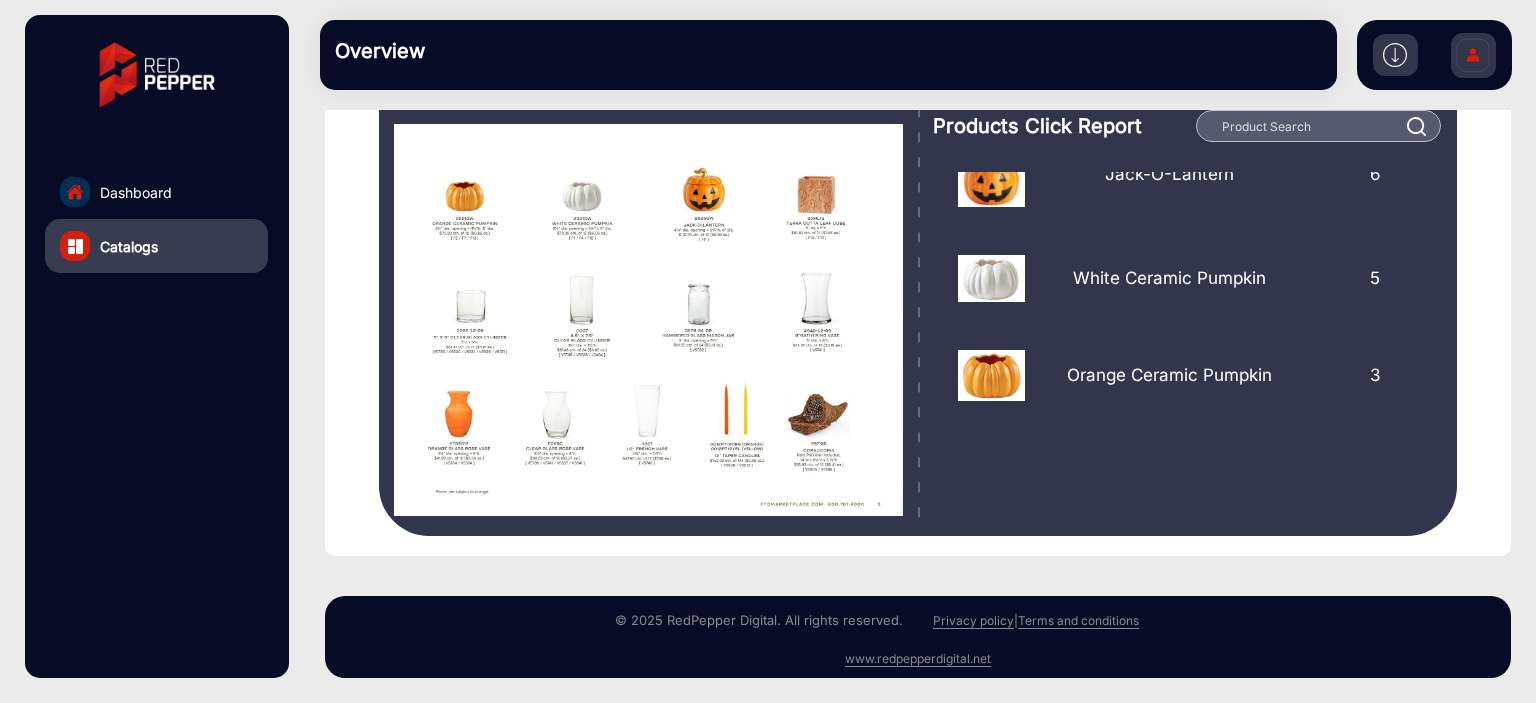 scroll, scrollTop: 0, scrollLeft: 0, axis: both 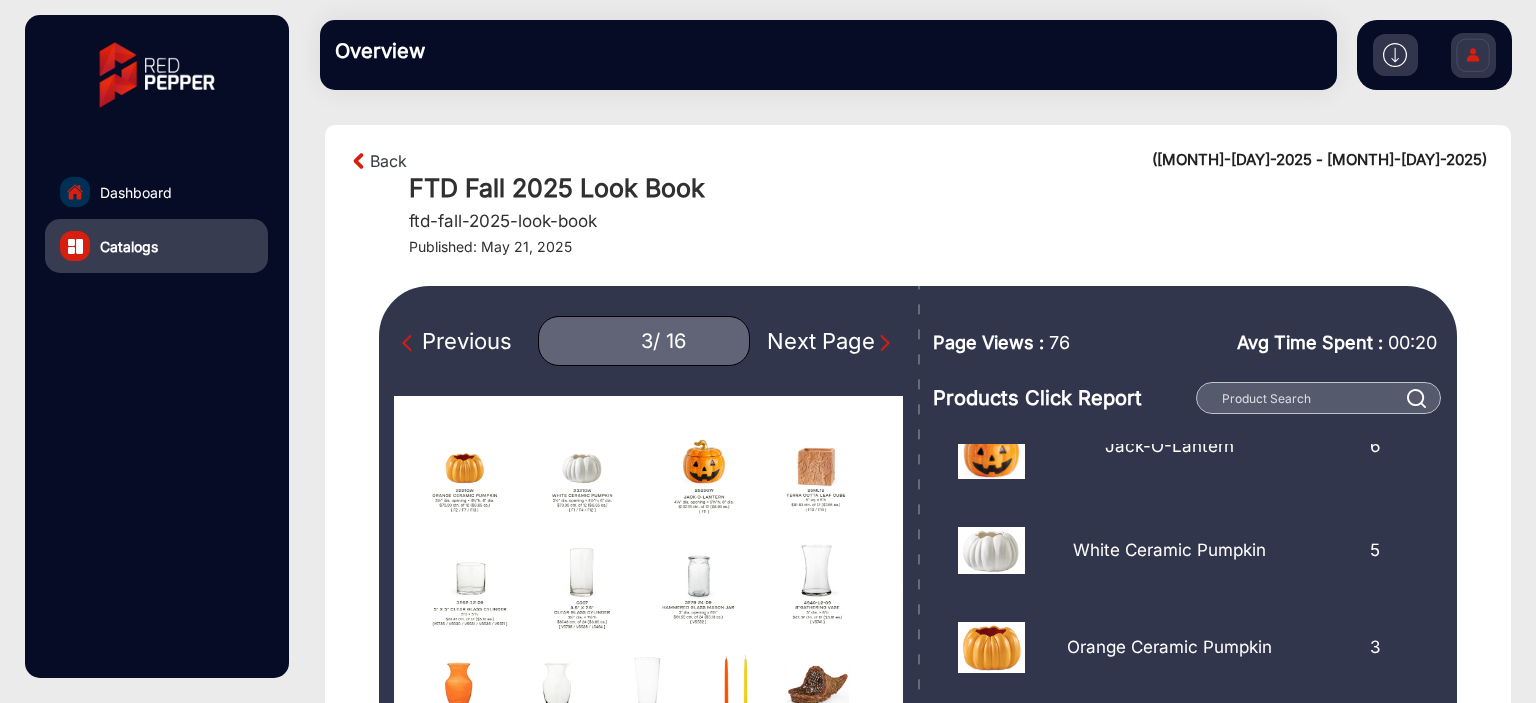 click at bounding box center [885, 343] 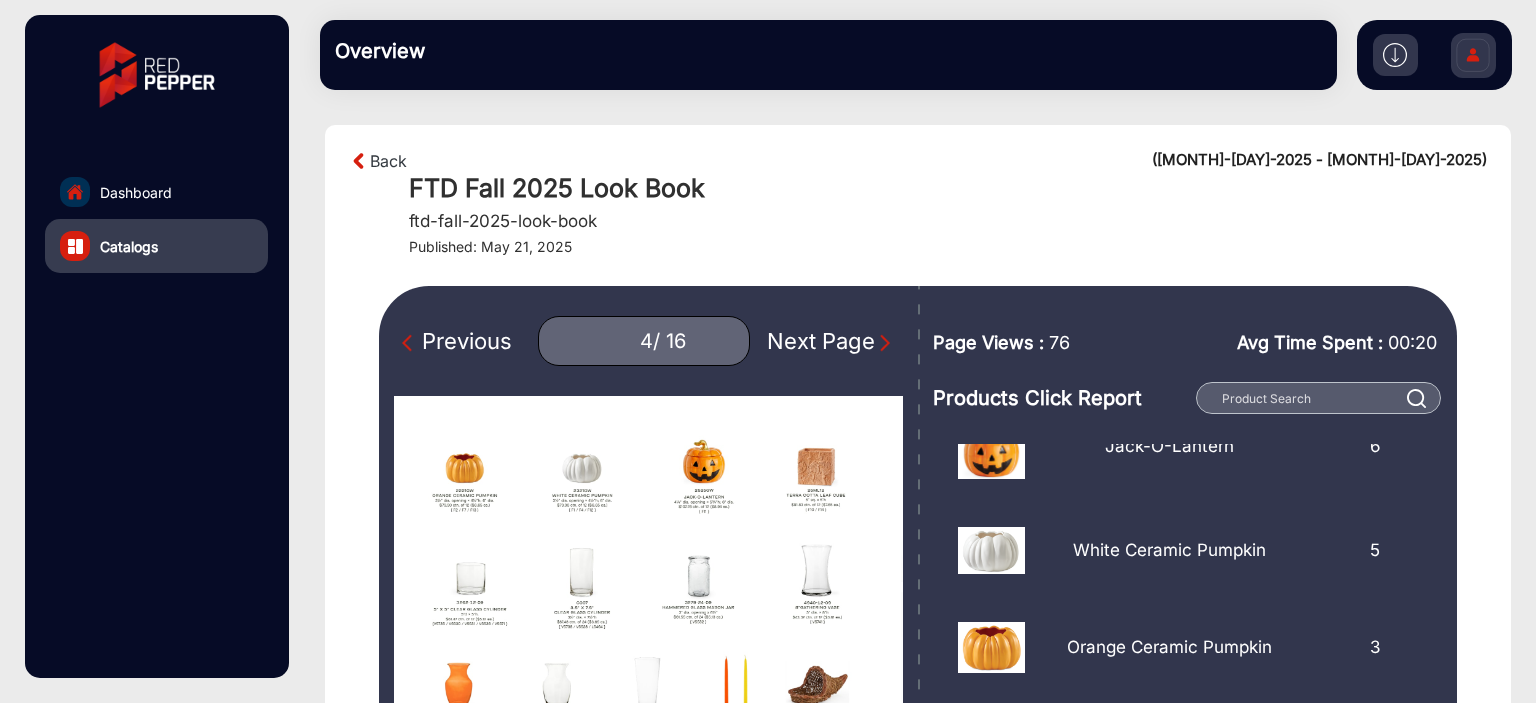 scroll, scrollTop: 0, scrollLeft: 0, axis: both 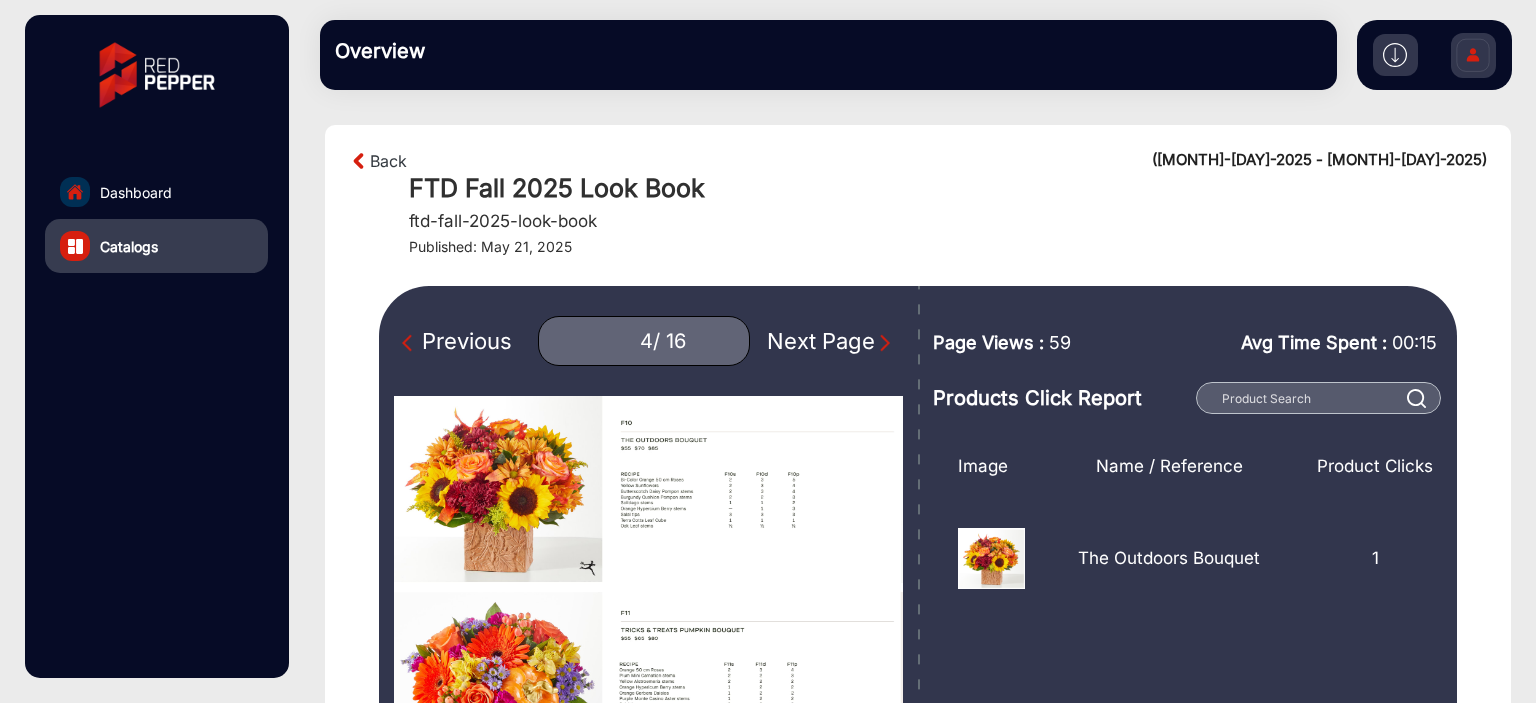 click at bounding box center [359, 161] 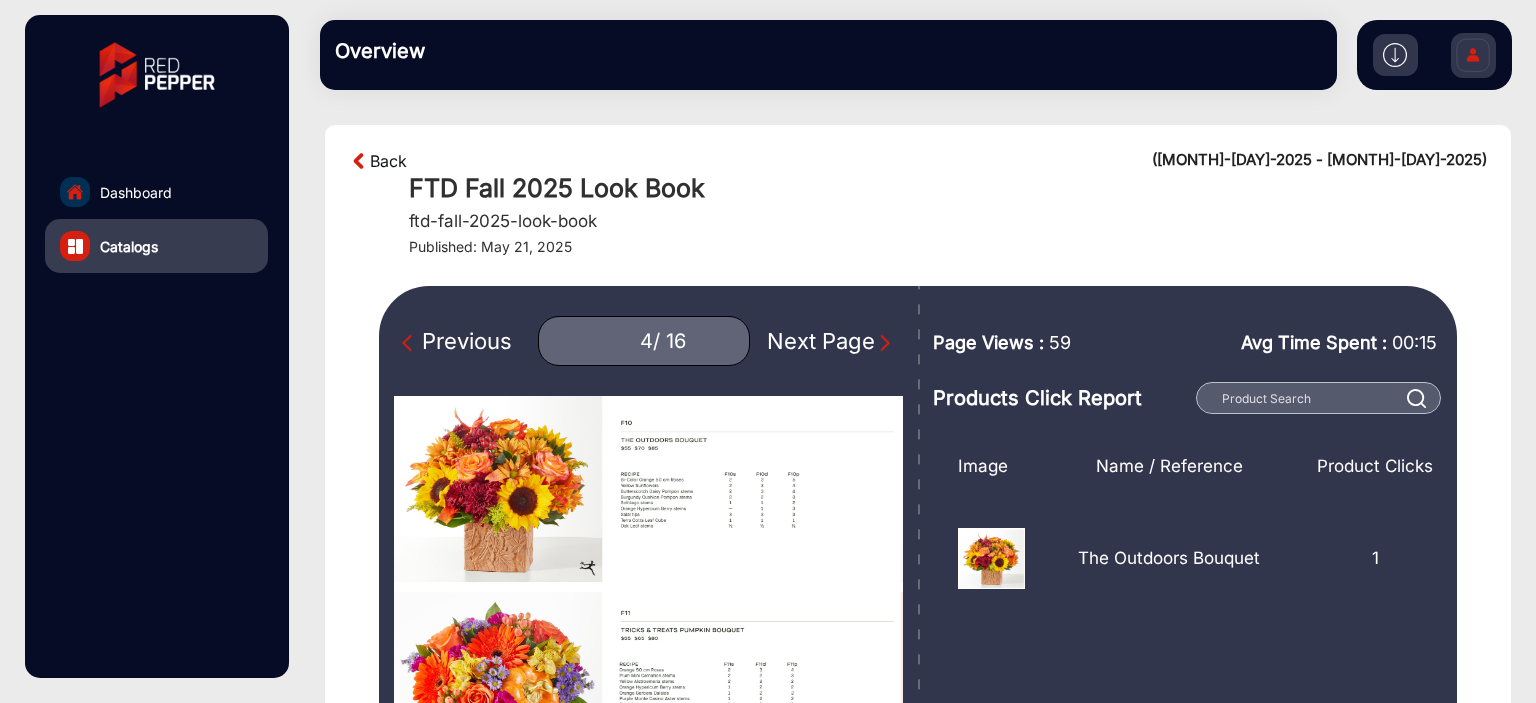 click on "Back" at bounding box center [388, 161] 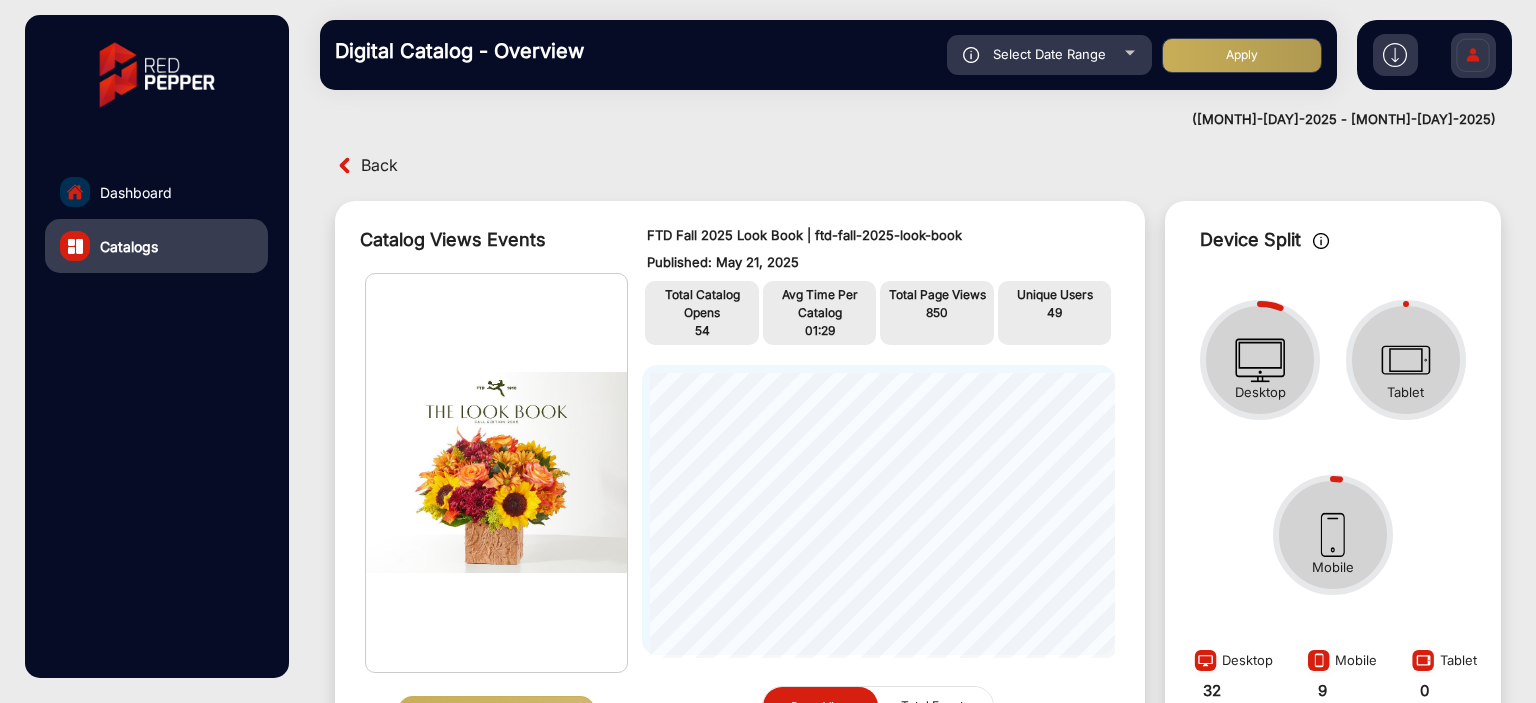 scroll, scrollTop: 15, scrollLeft: 0, axis: vertical 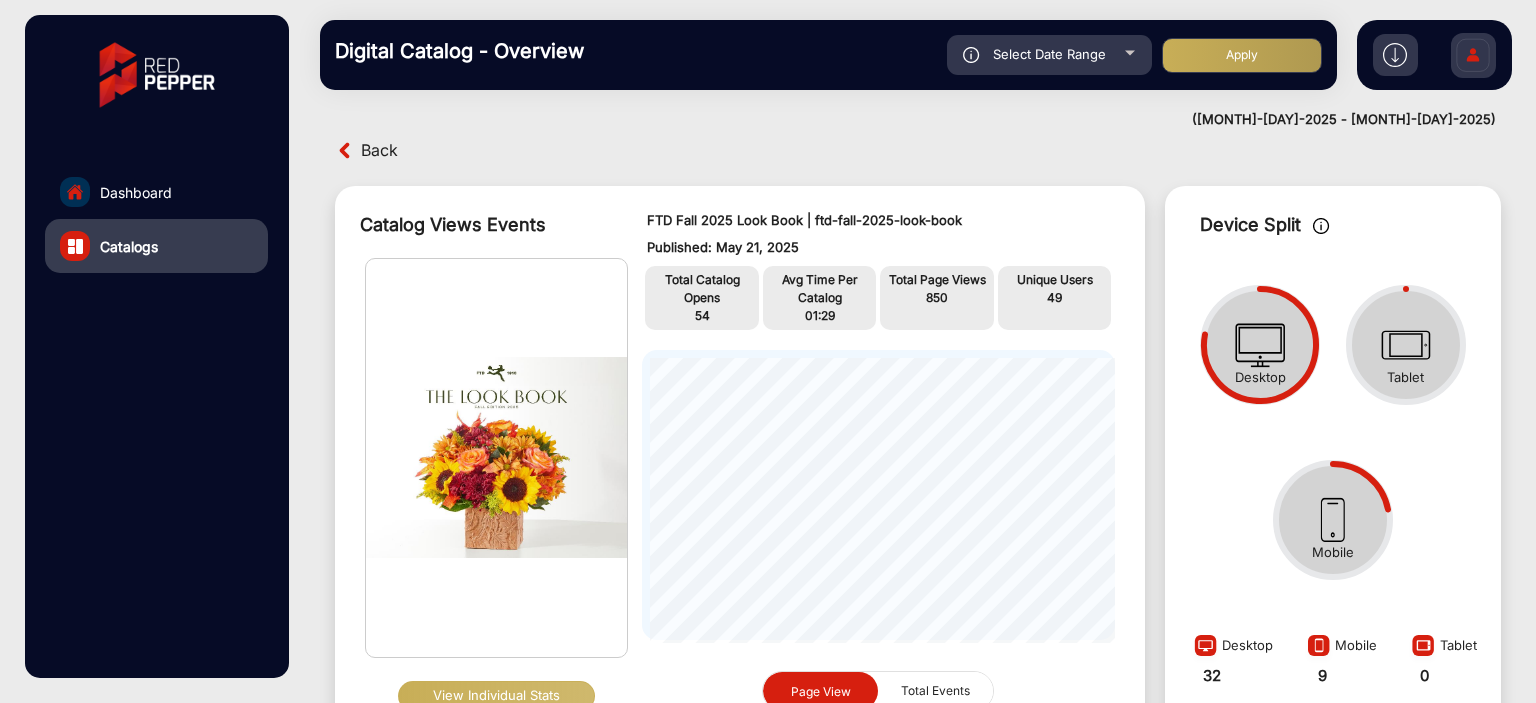 click on "Back" at bounding box center [379, 150] 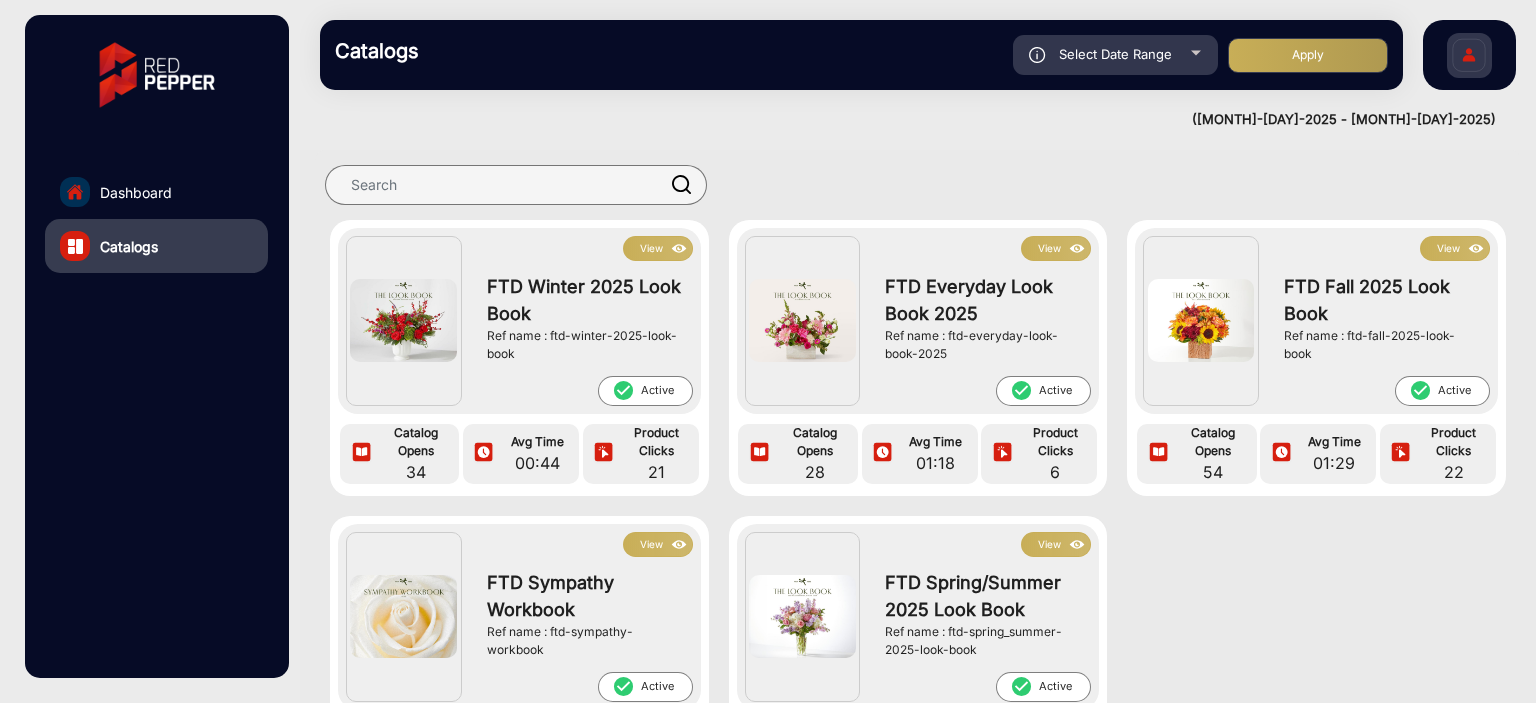 scroll, scrollTop: 331, scrollLeft: 0, axis: vertical 